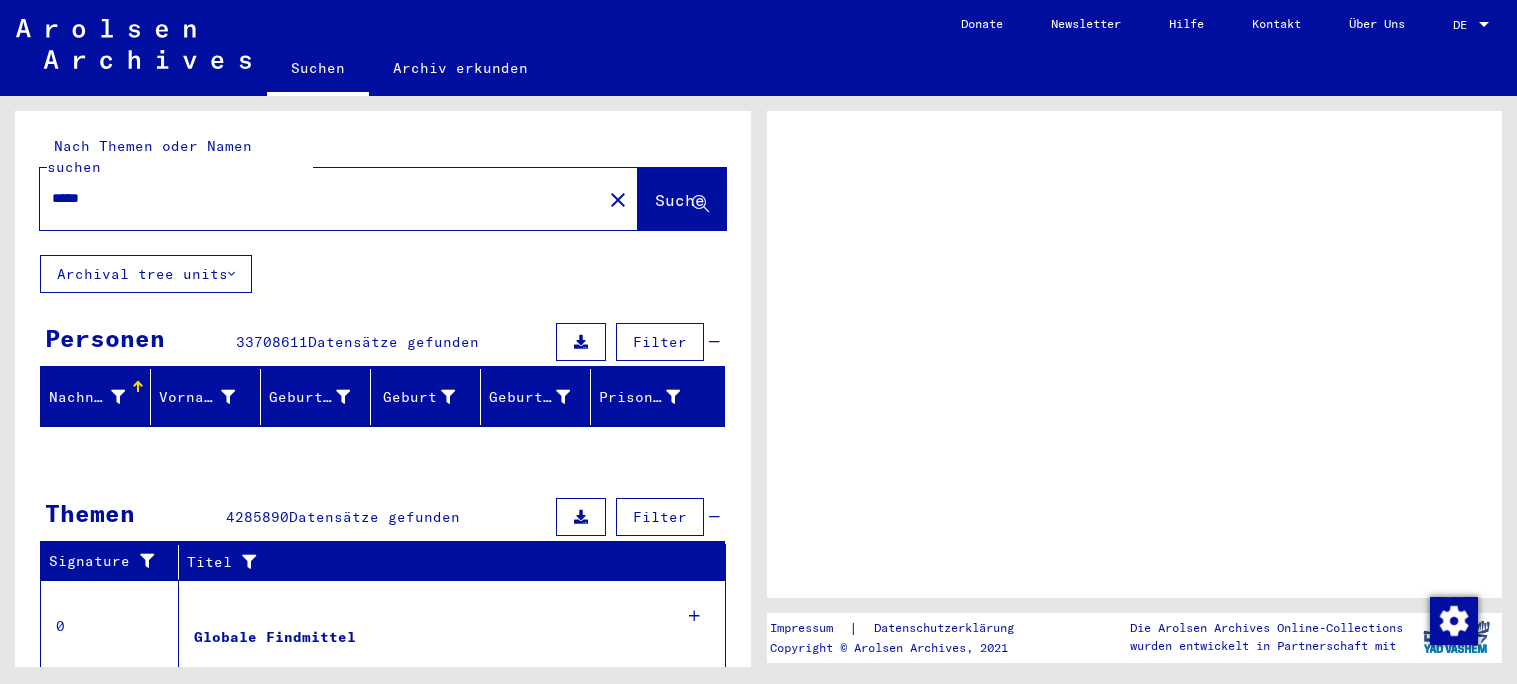 scroll, scrollTop: 0, scrollLeft: 0, axis: both 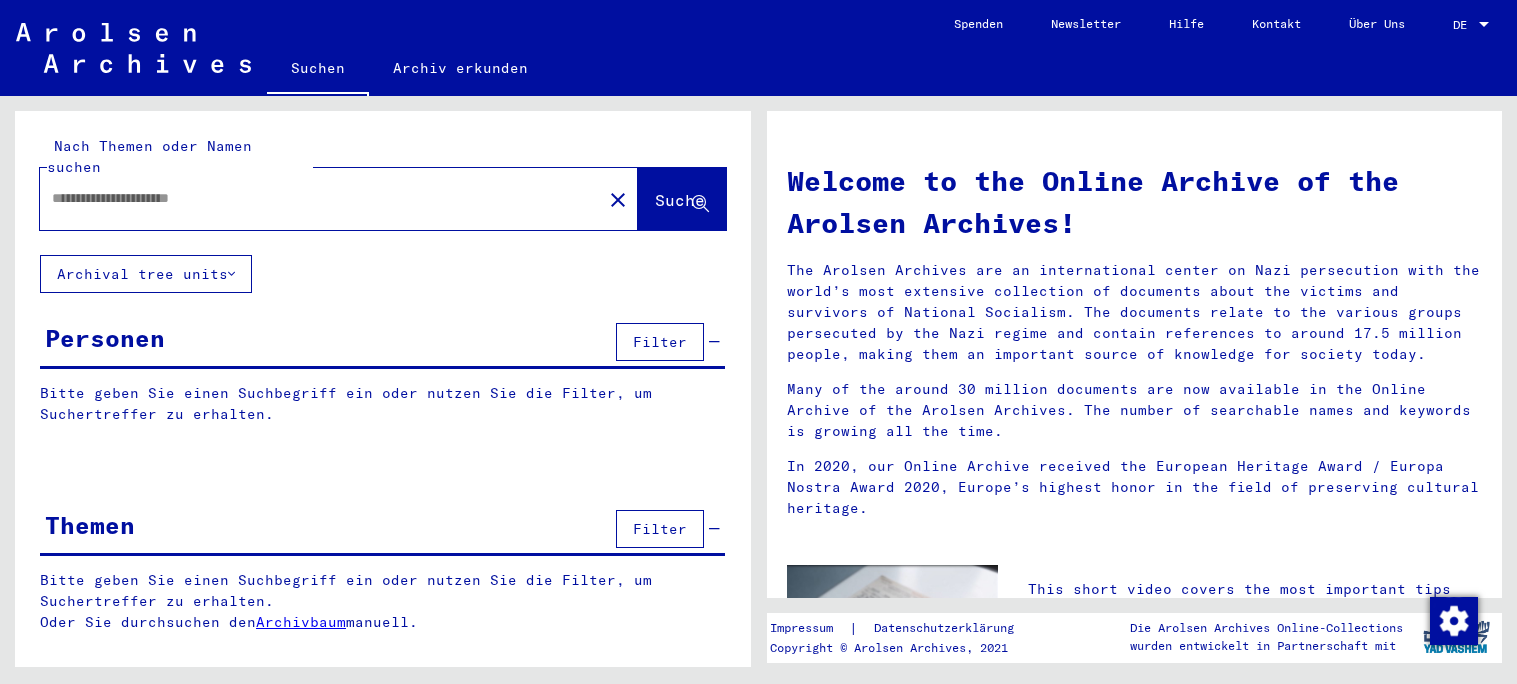 type on "*****" 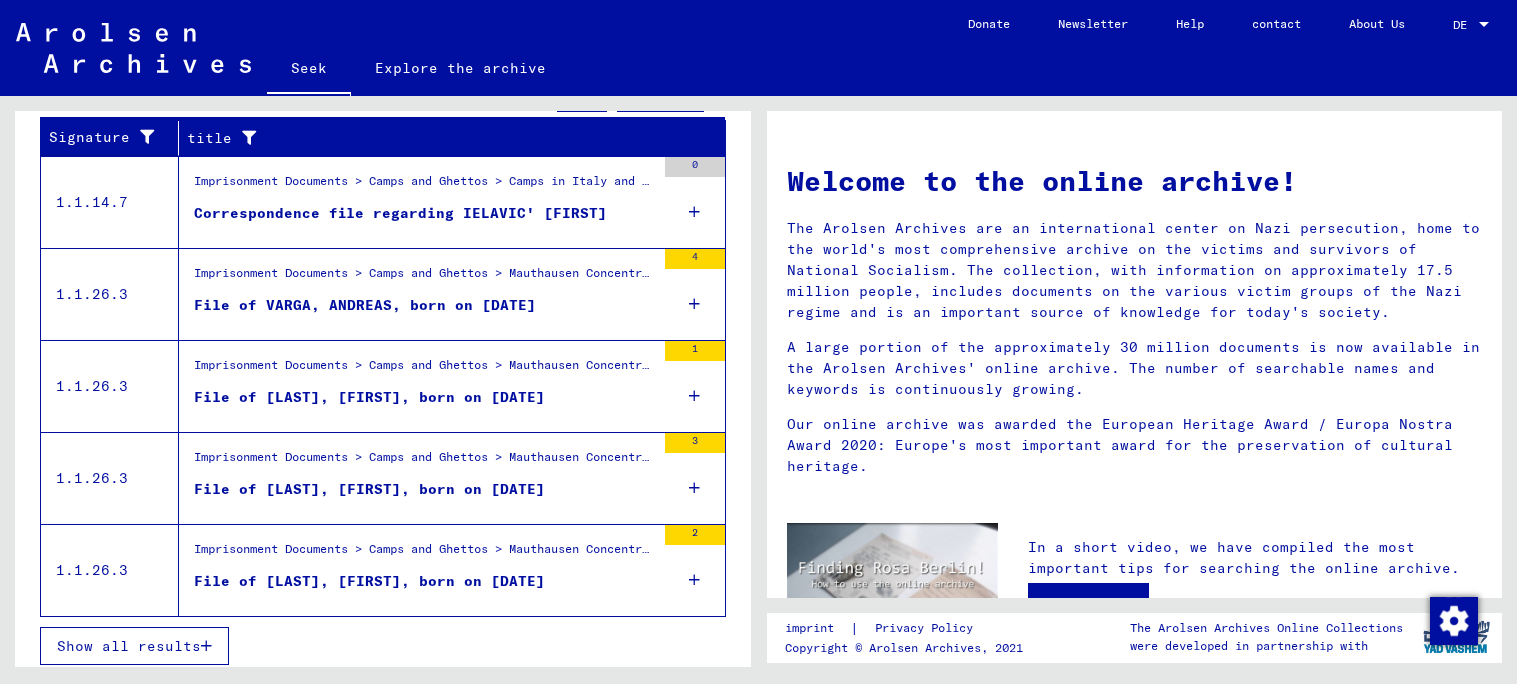 scroll, scrollTop: 715, scrollLeft: 0, axis: vertical 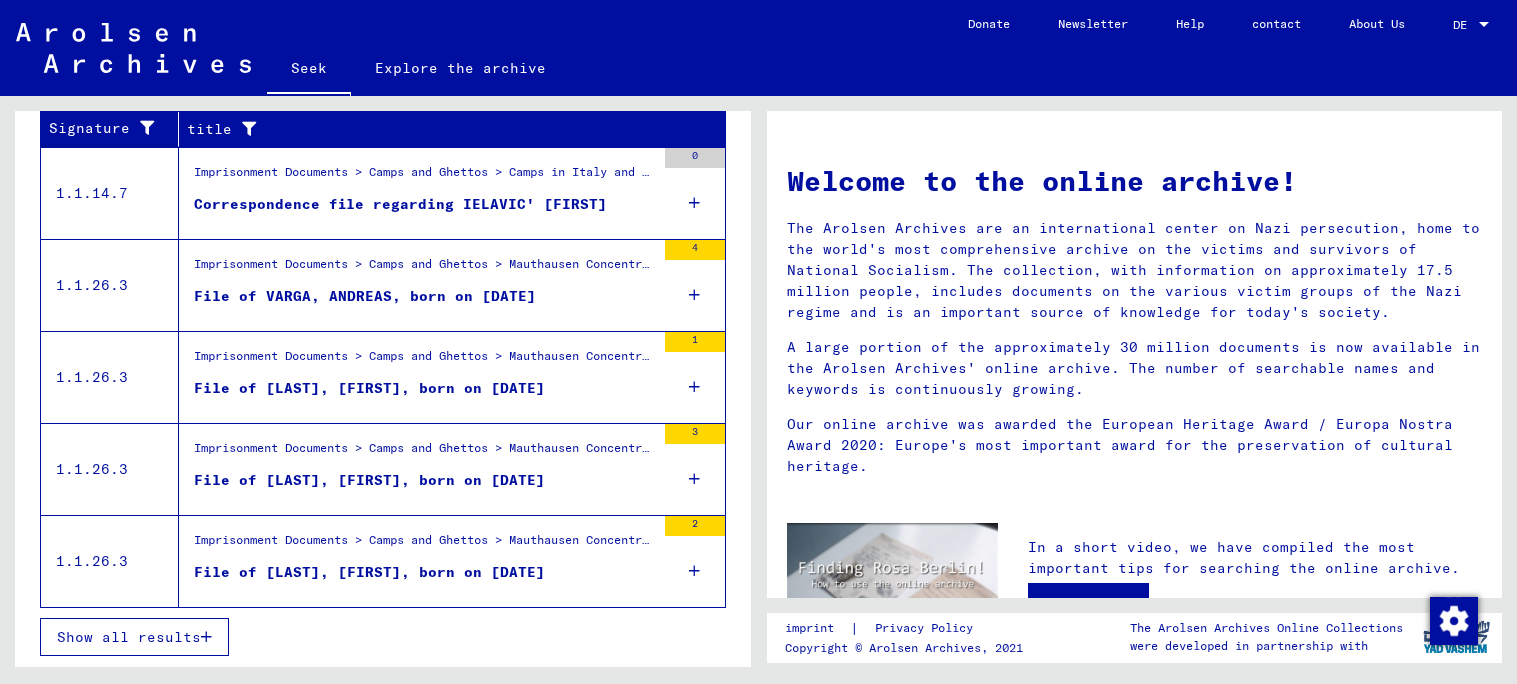 click on "Show all results" at bounding box center [129, 637] 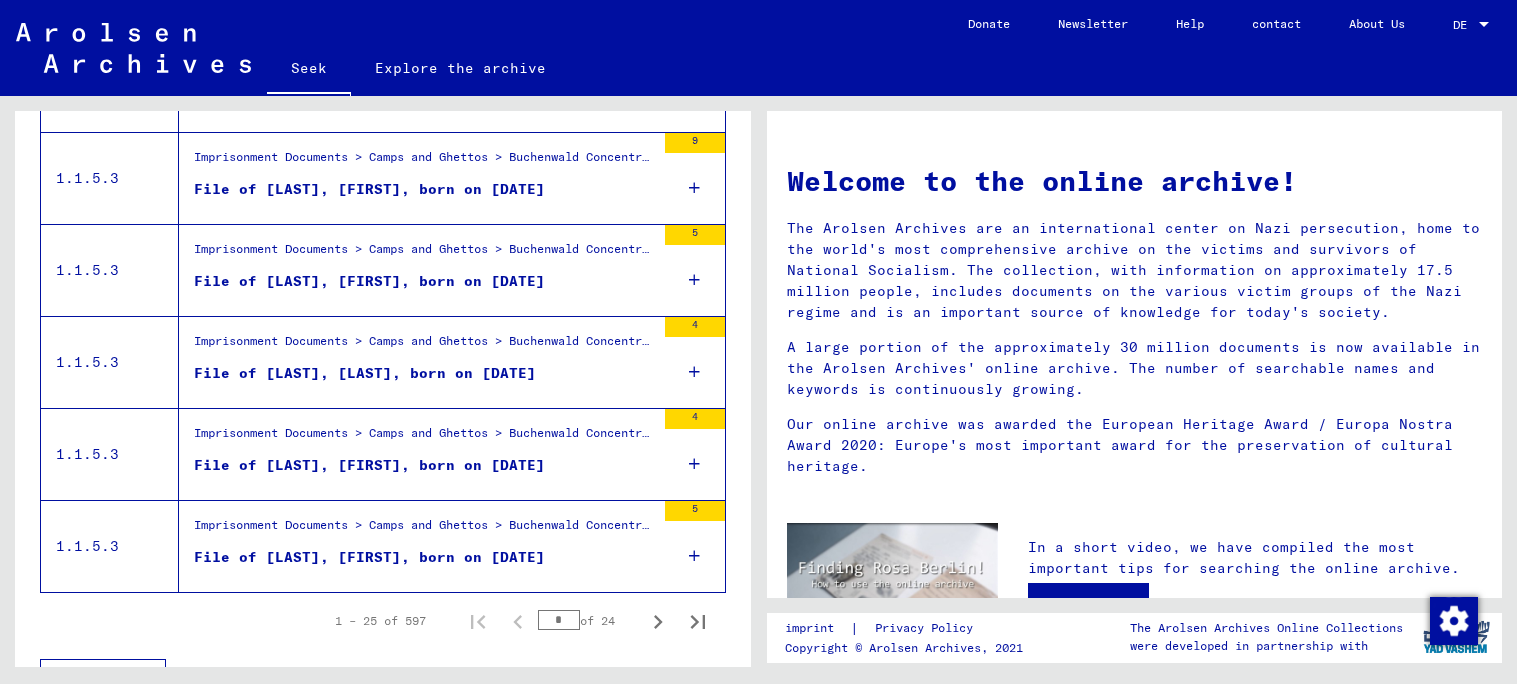 scroll, scrollTop: 2211, scrollLeft: 0, axis: vertical 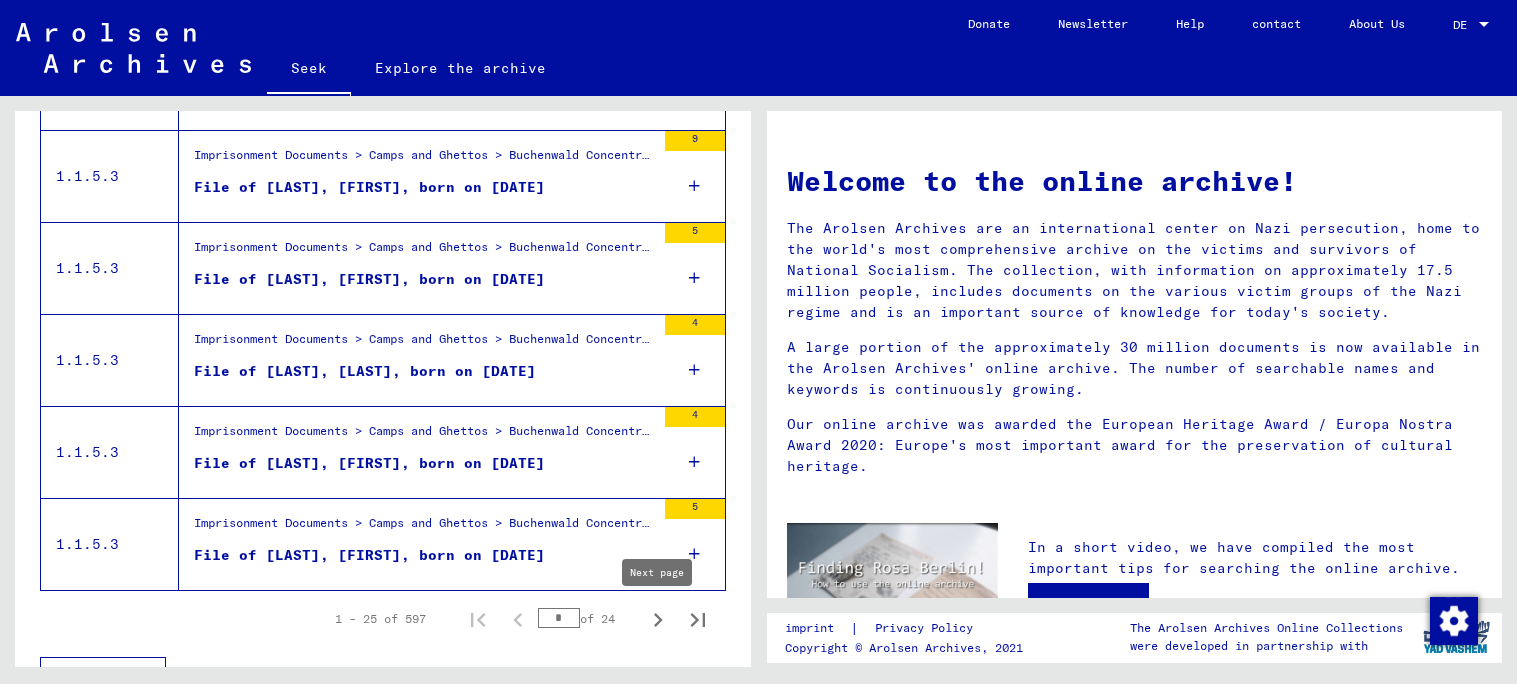 click 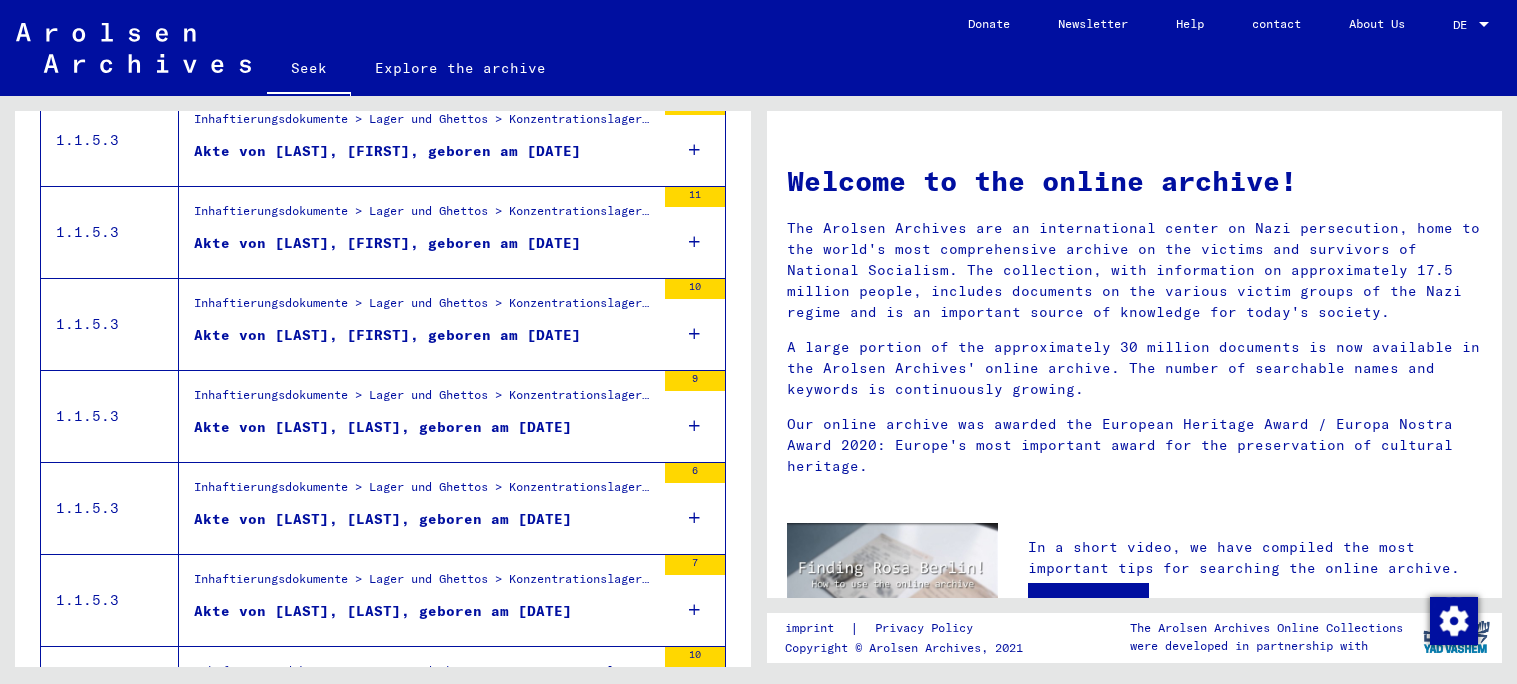 scroll, scrollTop: 610, scrollLeft: 0, axis: vertical 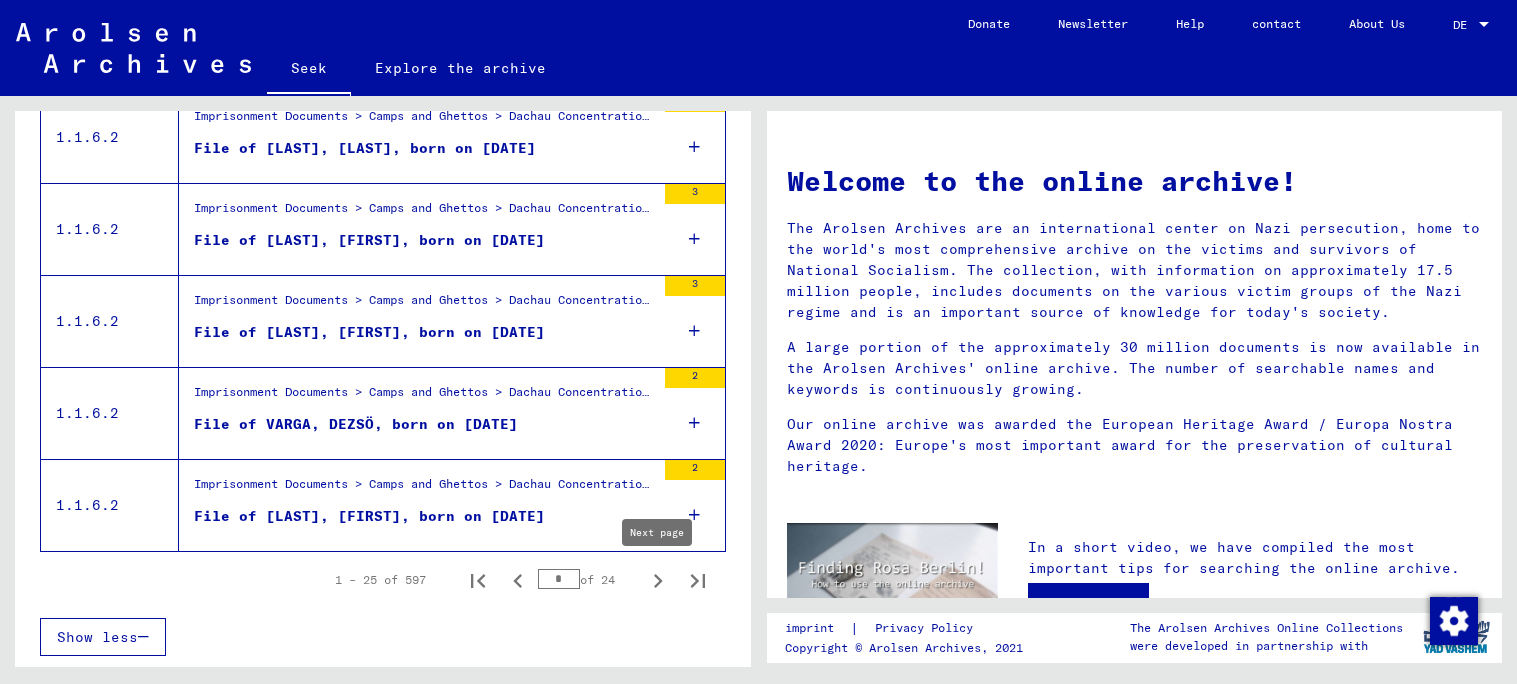 click 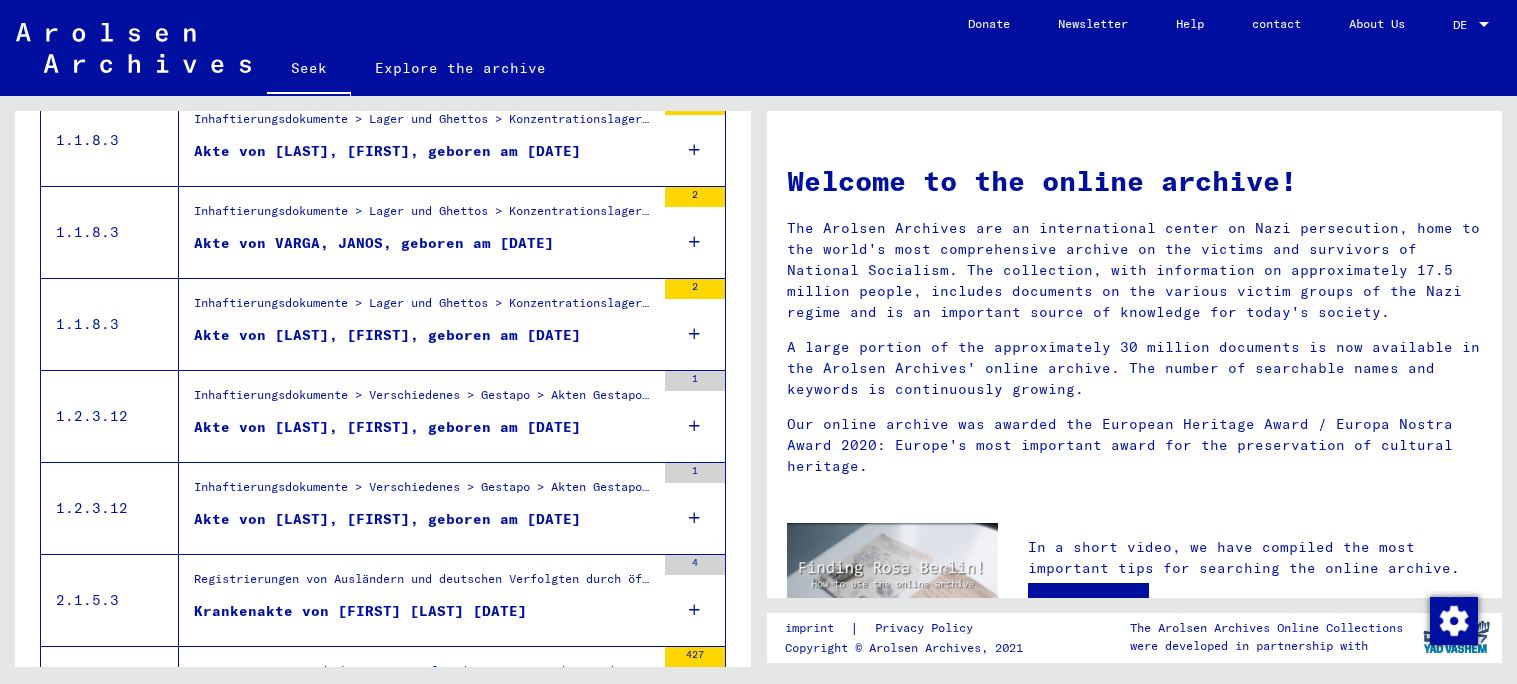 scroll, scrollTop: 1459, scrollLeft: 0, axis: vertical 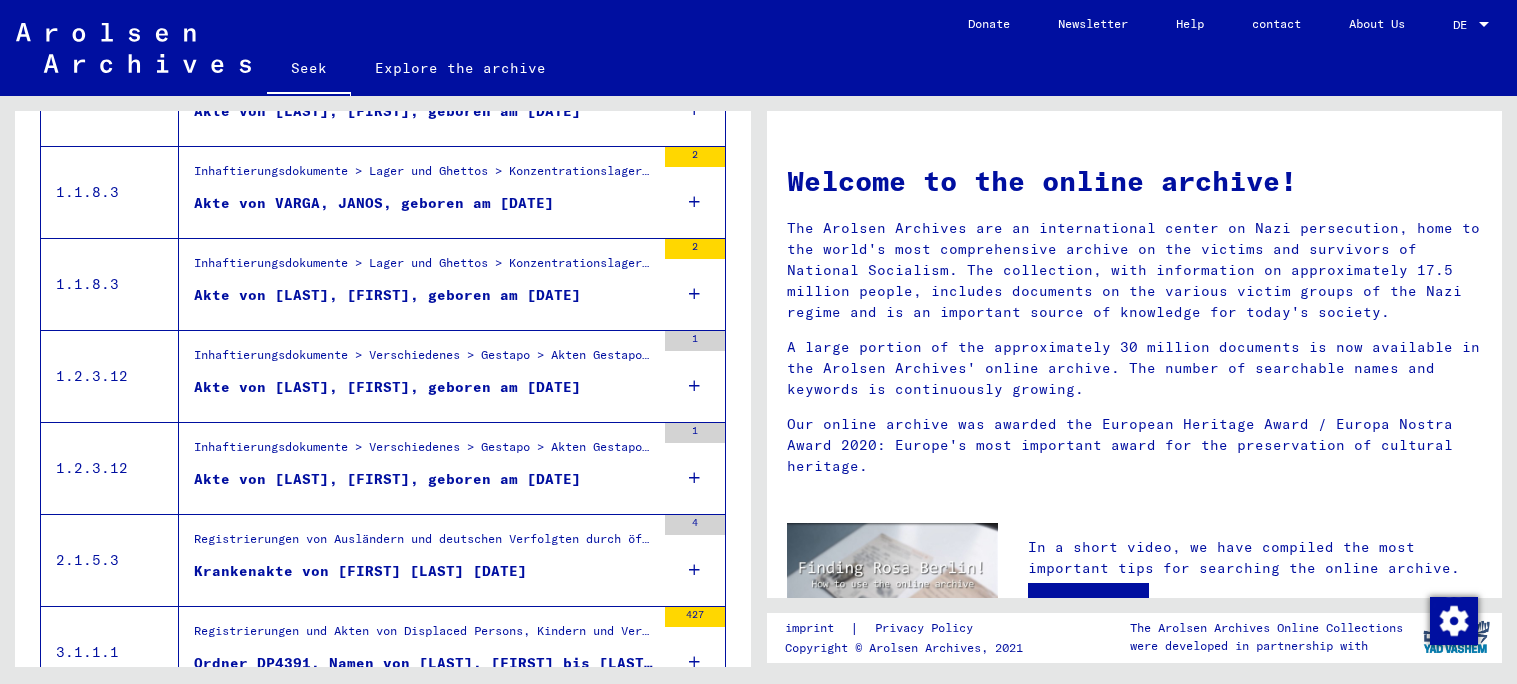 click on "Inhaftierungsdokumente > Verschiedenes > Gestapo > Akten Gestapo Würzburg > Dokumente ohne zugeordnete Signatur > Akten mit Namen ab URBANSKI" at bounding box center [424, 360] 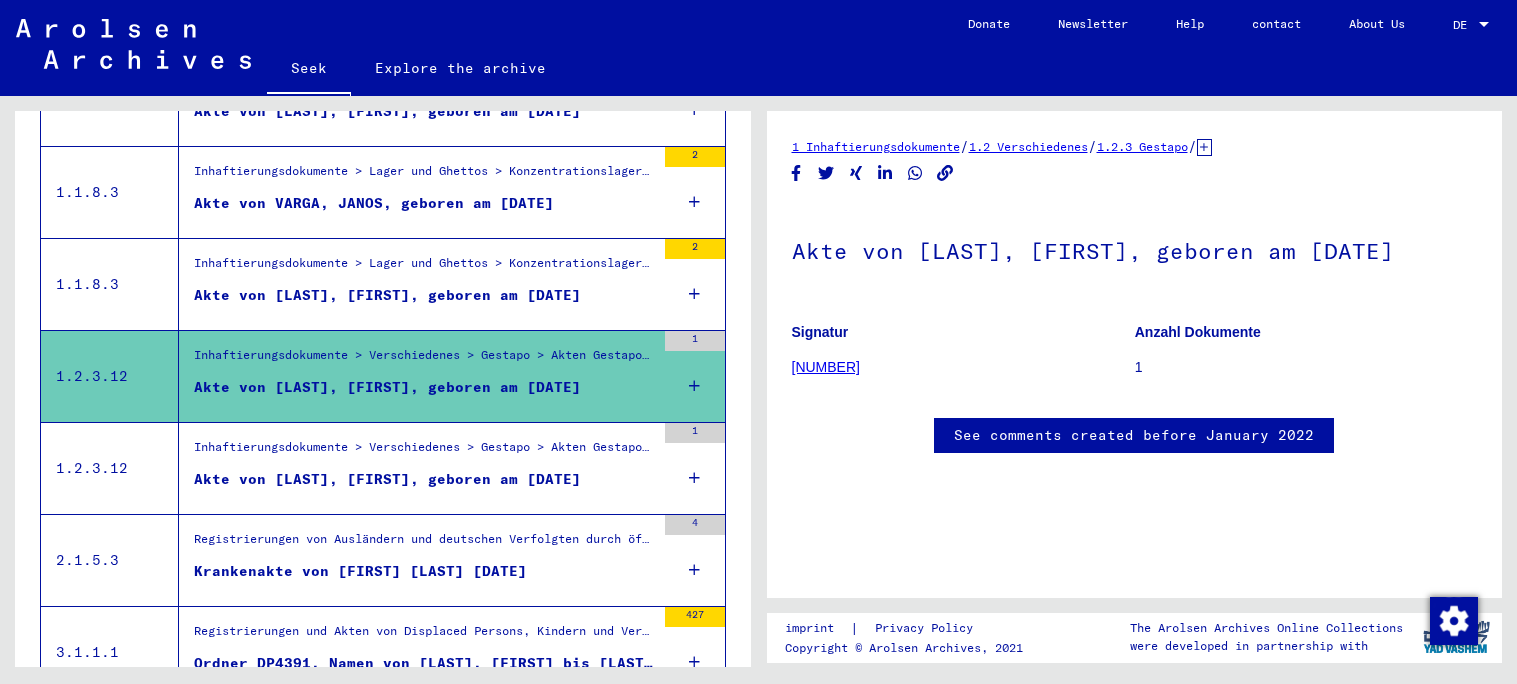 scroll, scrollTop: 0, scrollLeft: 0, axis: both 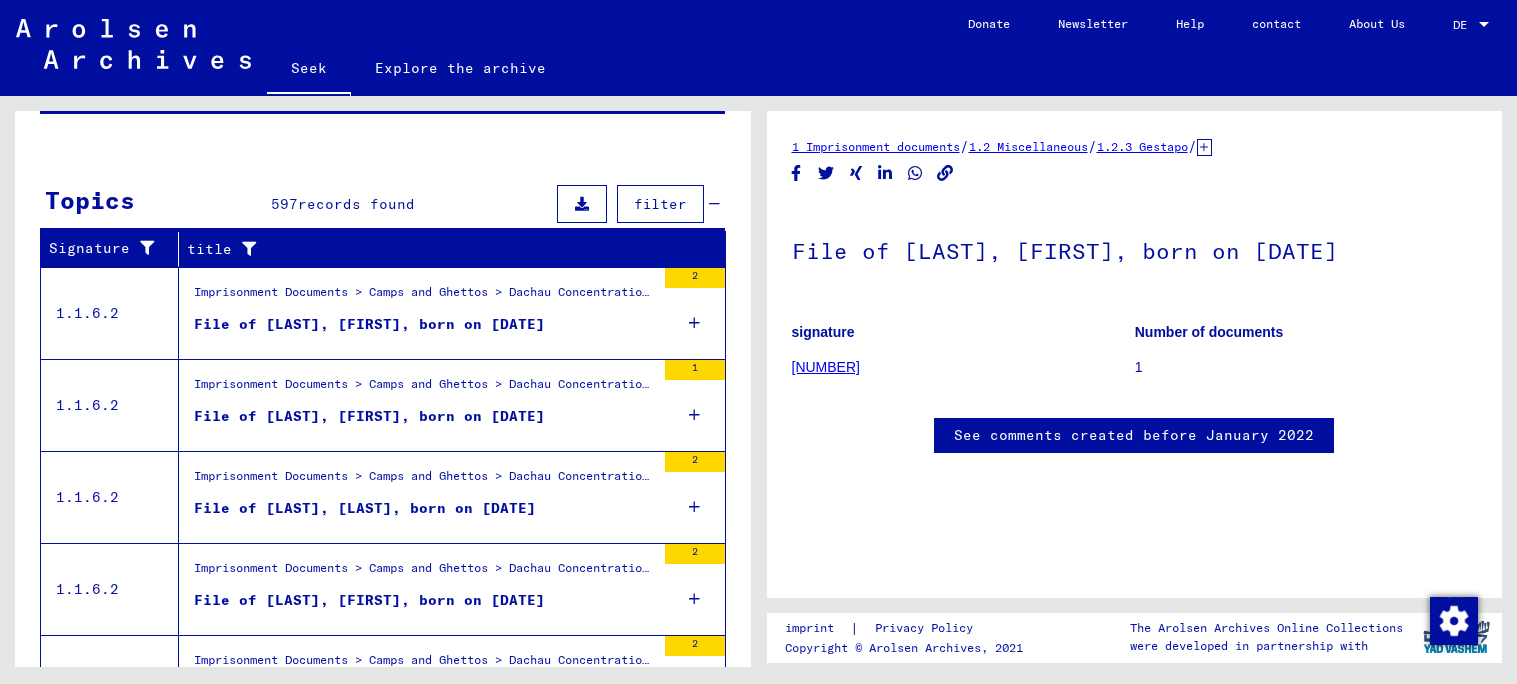 click on "File of [LAST], [FIRST], born on [DATE]" at bounding box center [369, 416] 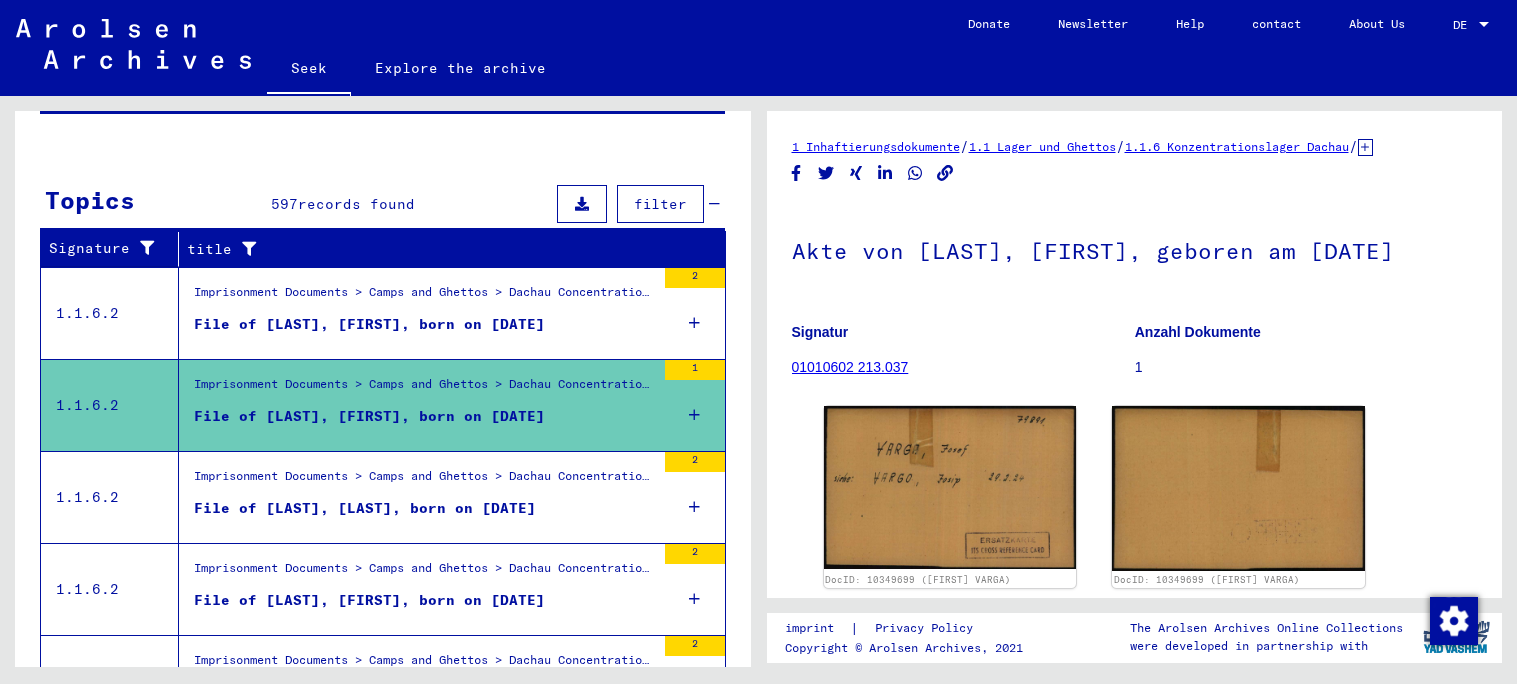 scroll, scrollTop: 252, scrollLeft: 0, axis: vertical 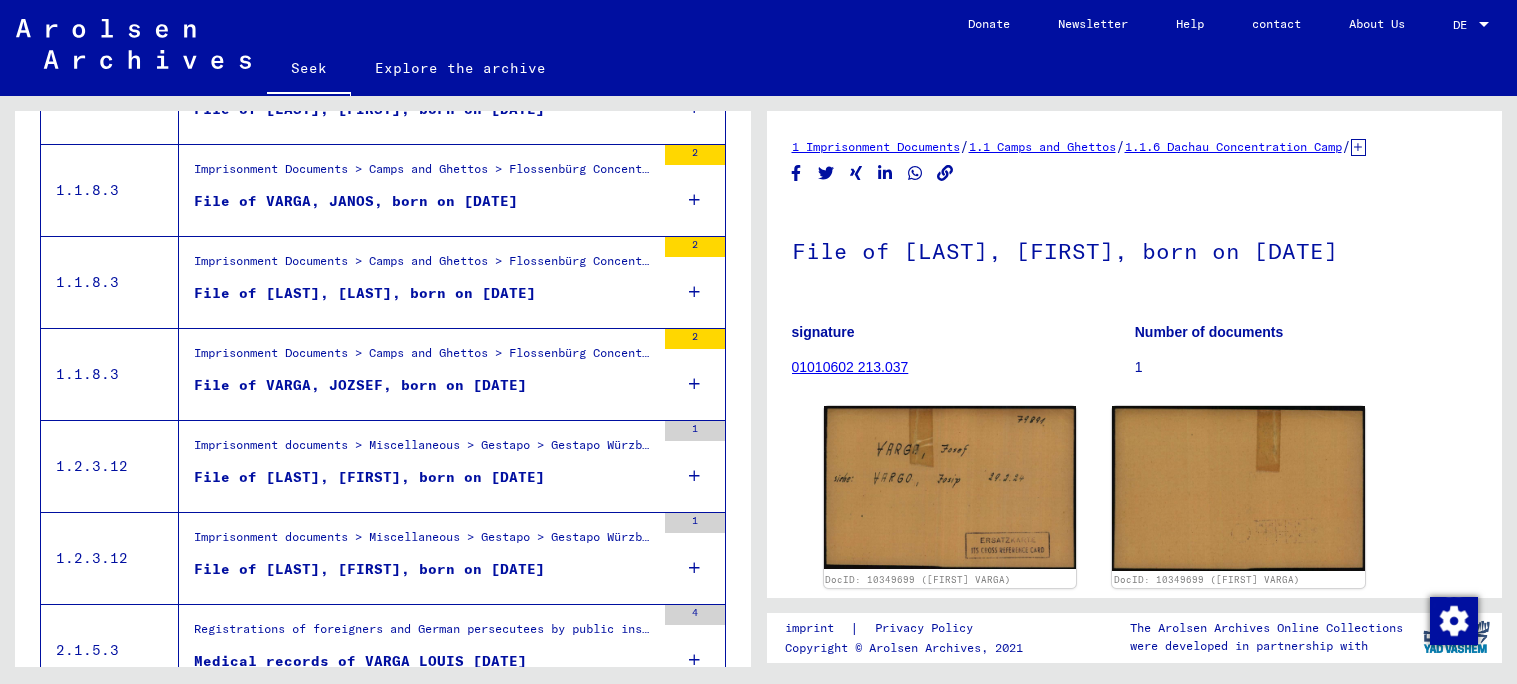 click on "File of VARGA, JOZSEF, born on [DATE]" at bounding box center [424, 390] 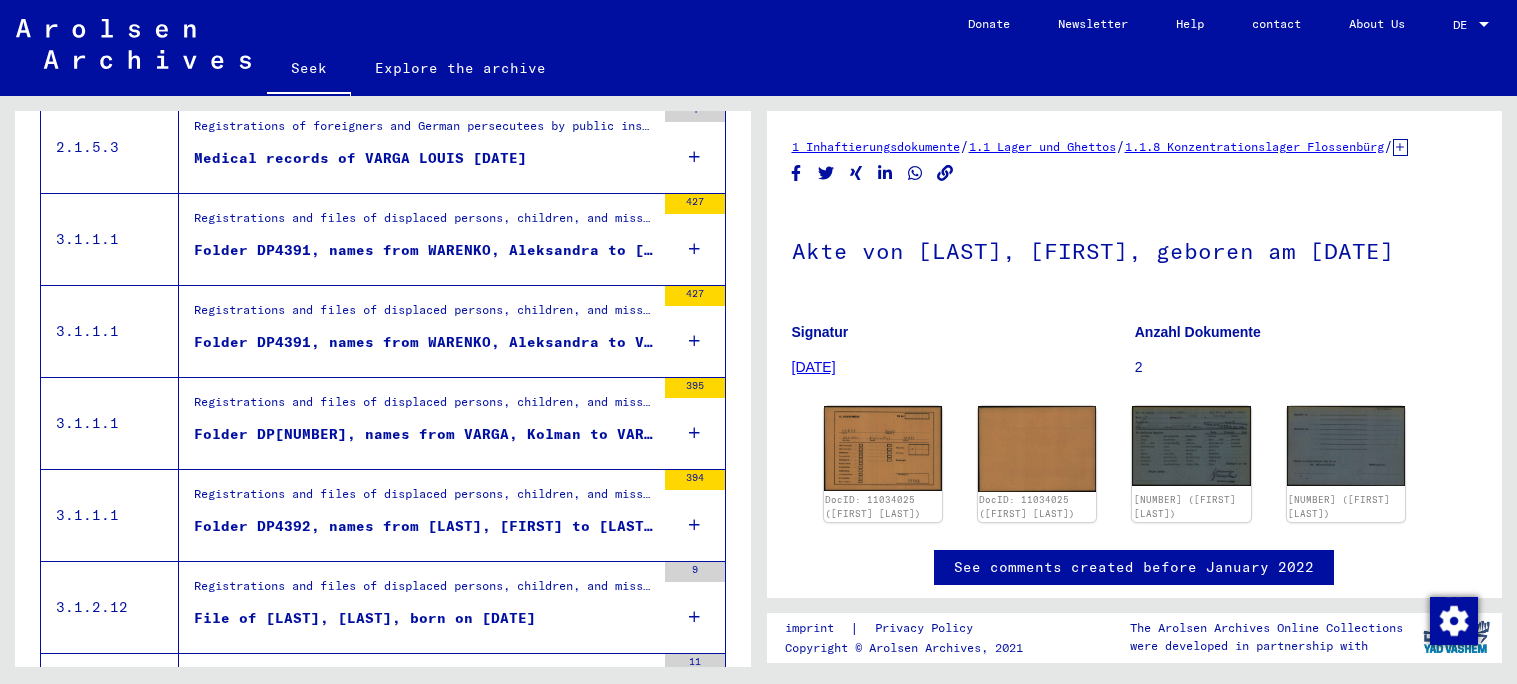 scroll, scrollTop: 1875, scrollLeft: 0, axis: vertical 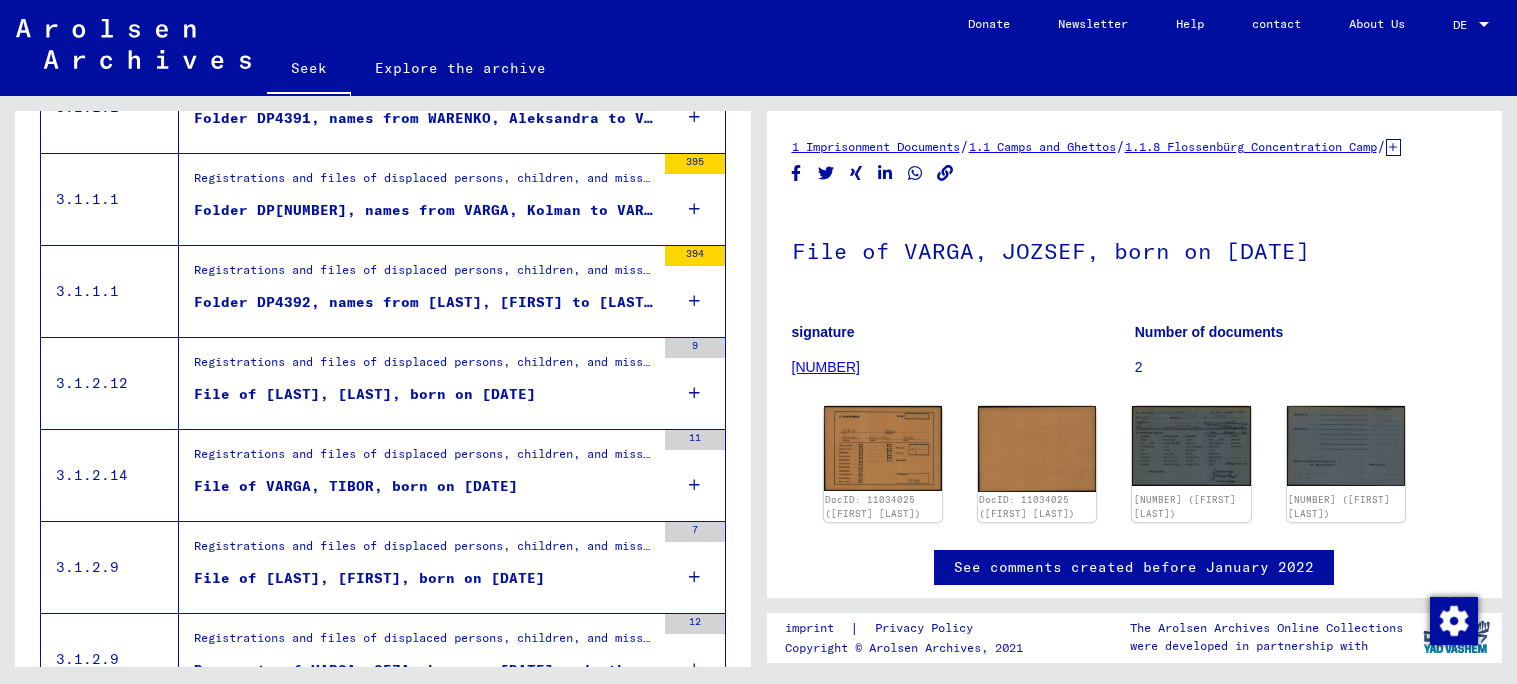 click on "Registrations and files of displaced persons, children, and missing persons > Residence and emigration records > Treatment of DPs in hospitals > Föhrenwald > Medical records of the Föhrenwald emigration camp > Files with names starting with [LAST]" at bounding box center (1059, 361) 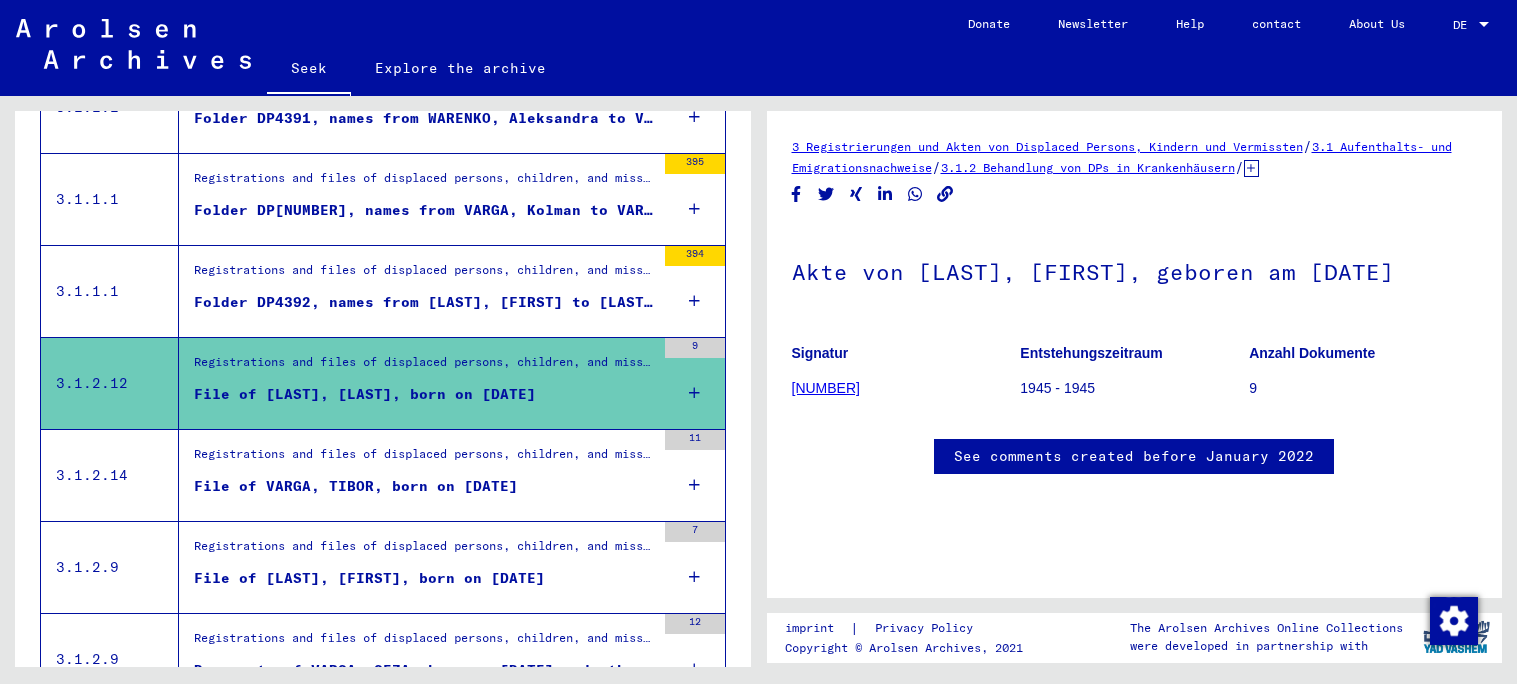 scroll, scrollTop: 0, scrollLeft: 0, axis: both 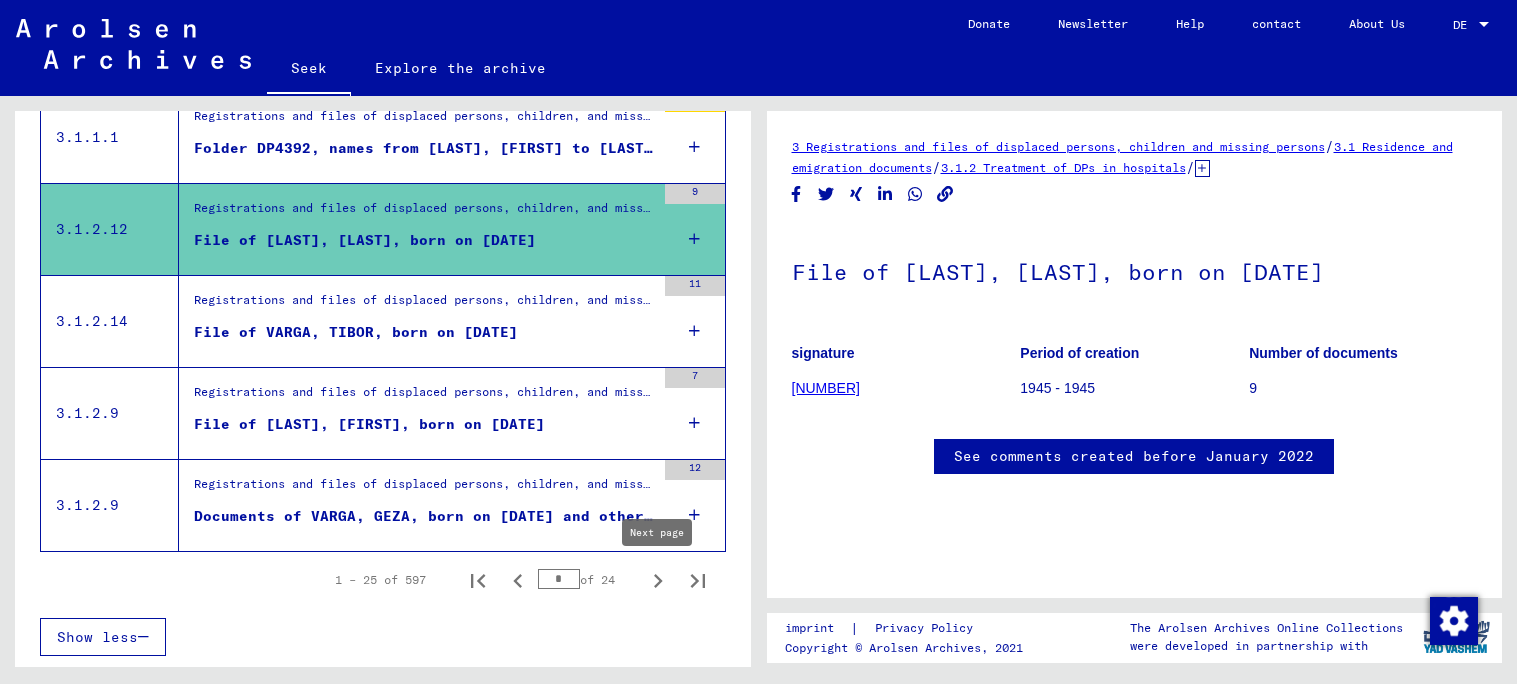 click 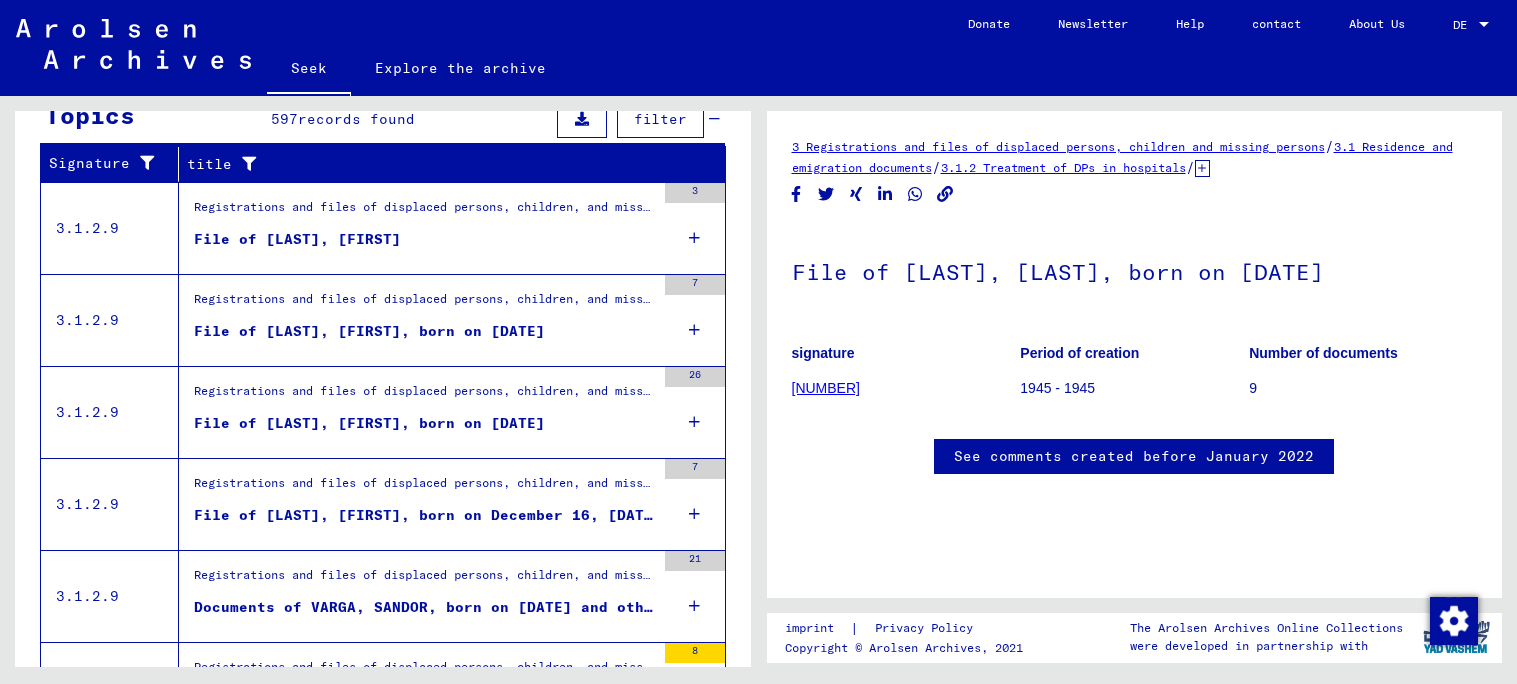 scroll, scrollTop: 326, scrollLeft: 0, axis: vertical 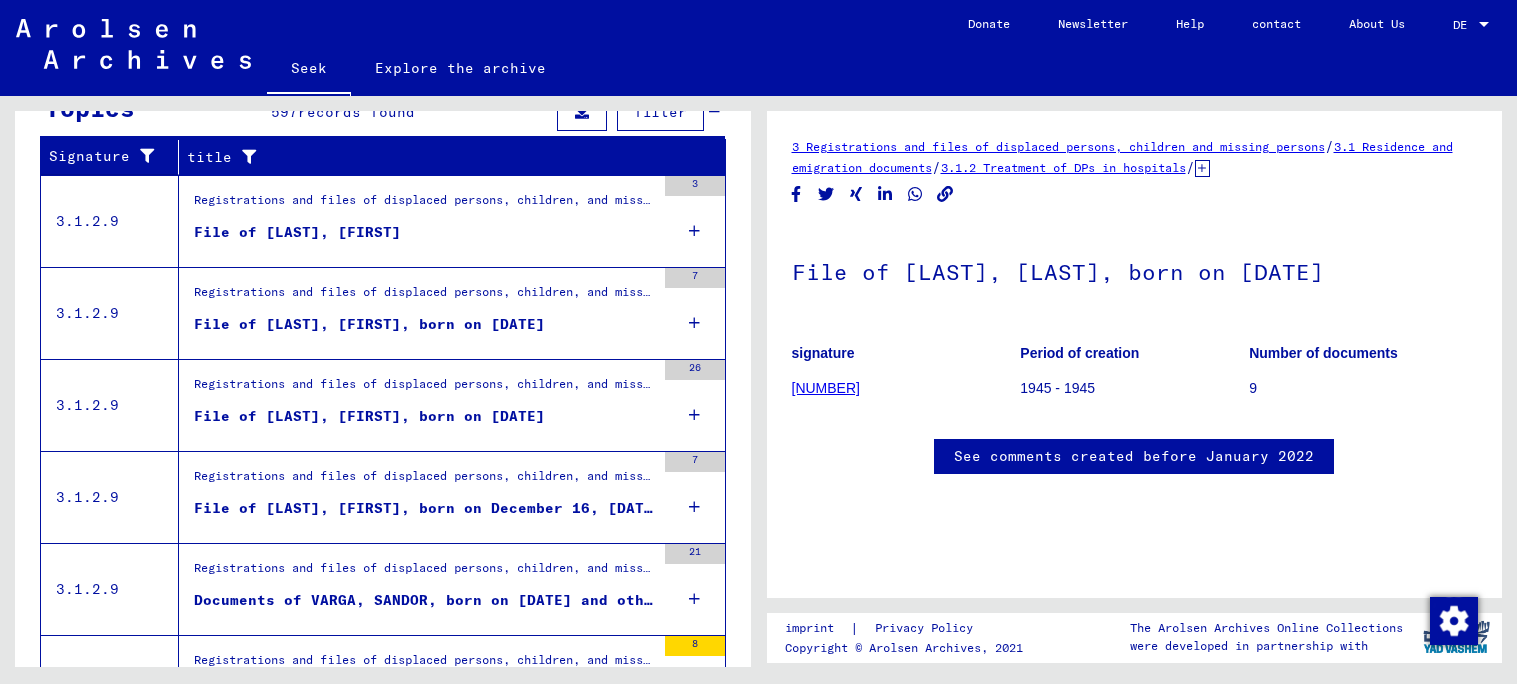 click on "File of [LAST], [FIRST], born on [DATE]" at bounding box center [369, 324] 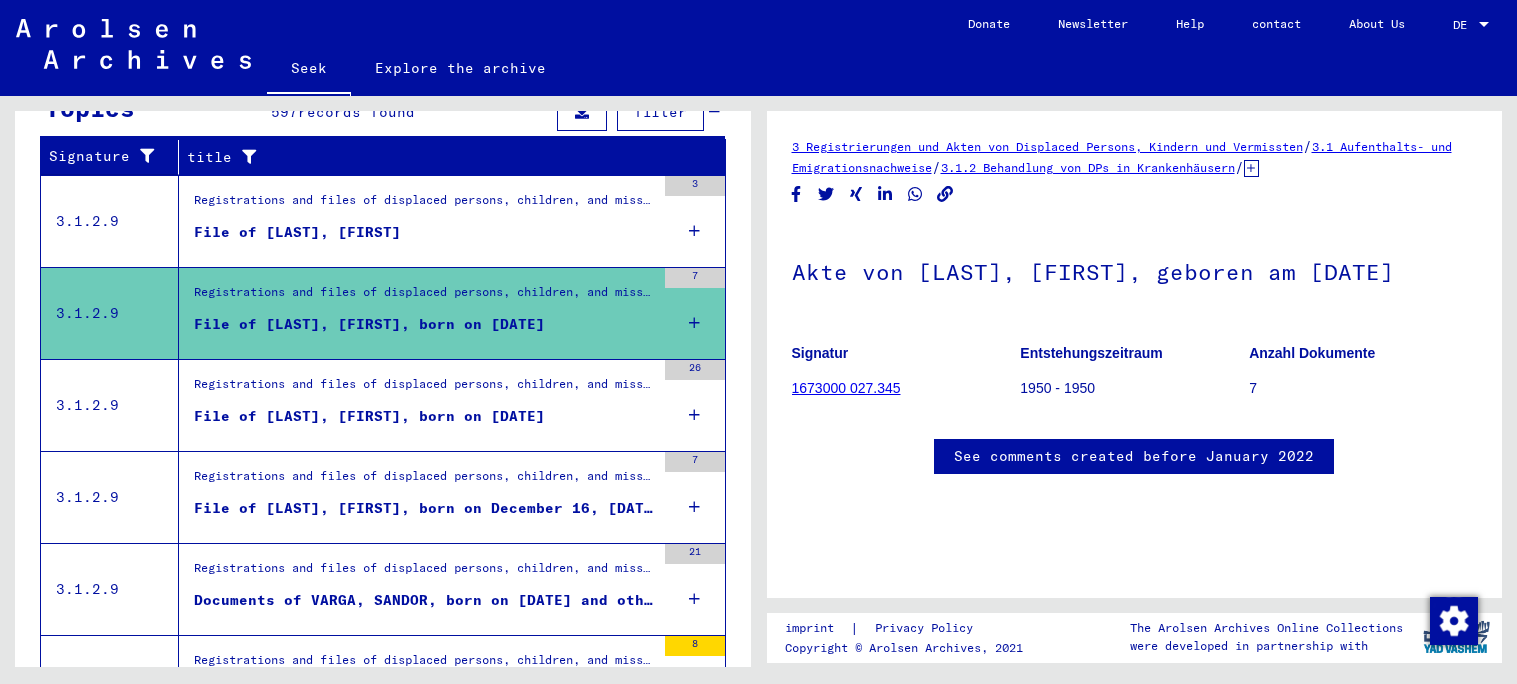 scroll, scrollTop: 418, scrollLeft: 0, axis: vertical 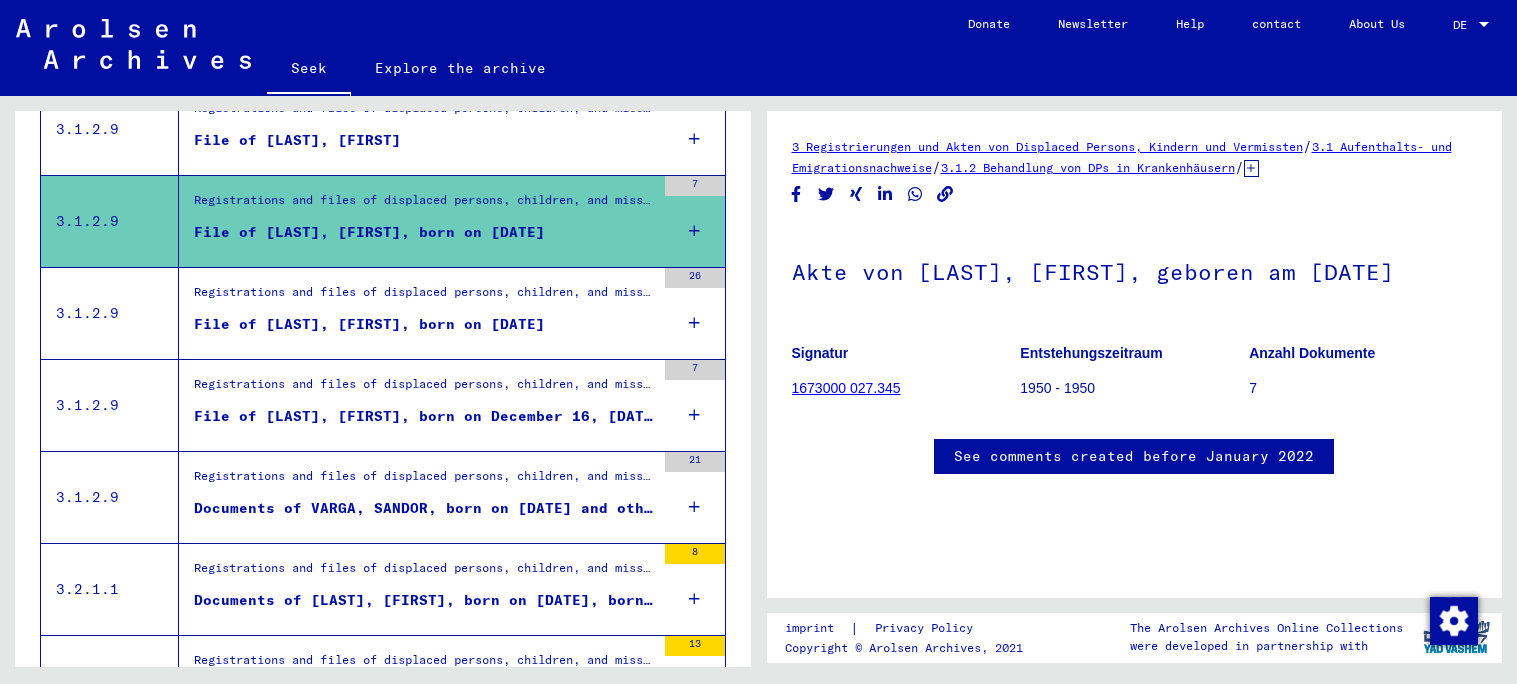 click on "Registrations and files of displaced persons, children, and missing persons > Residence and emigration certificates > Treatment of DPs in hospitals > Bremen-Lesum > Medical examination forms and X-rays from the IRO emigration offices > Files with names starting from TOTH" at bounding box center (1144, 291) 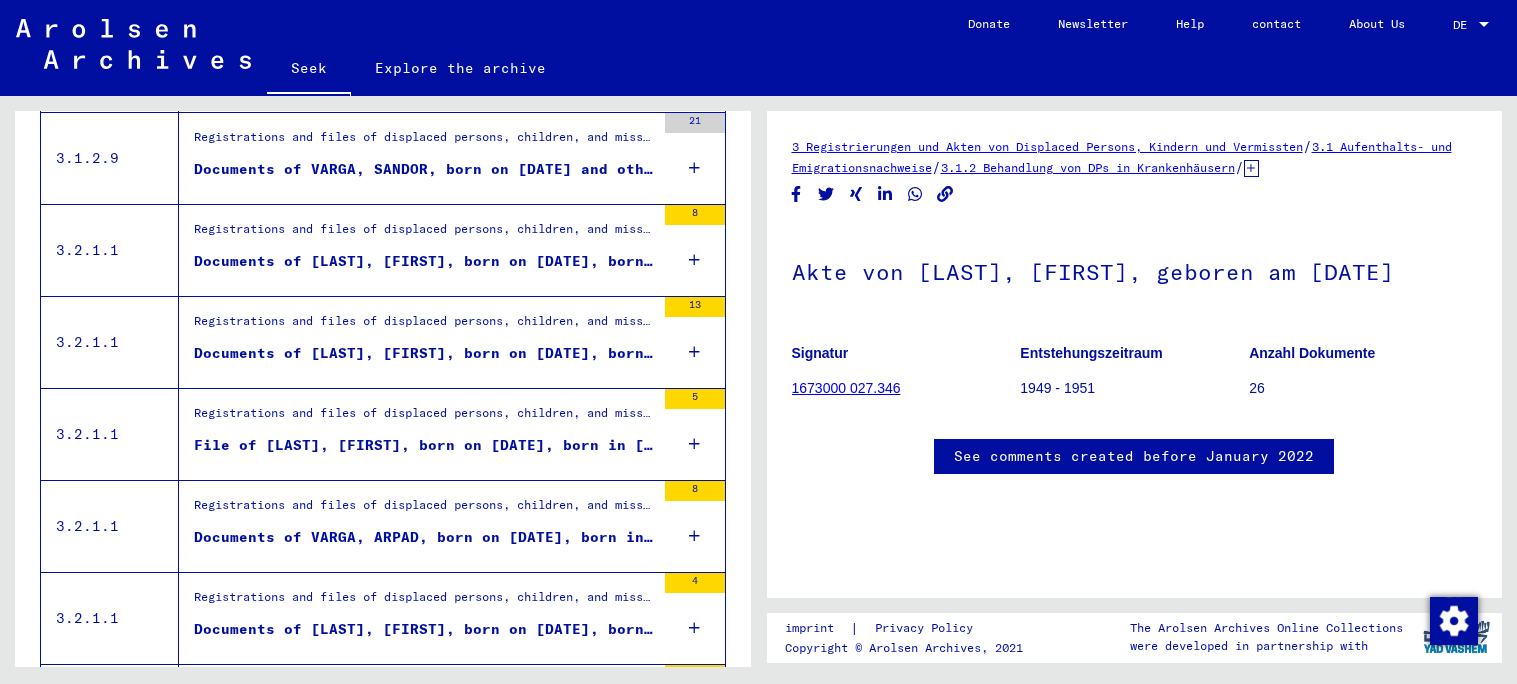 scroll, scrollTop: 828, scrollLeft: 0, axis: vertical 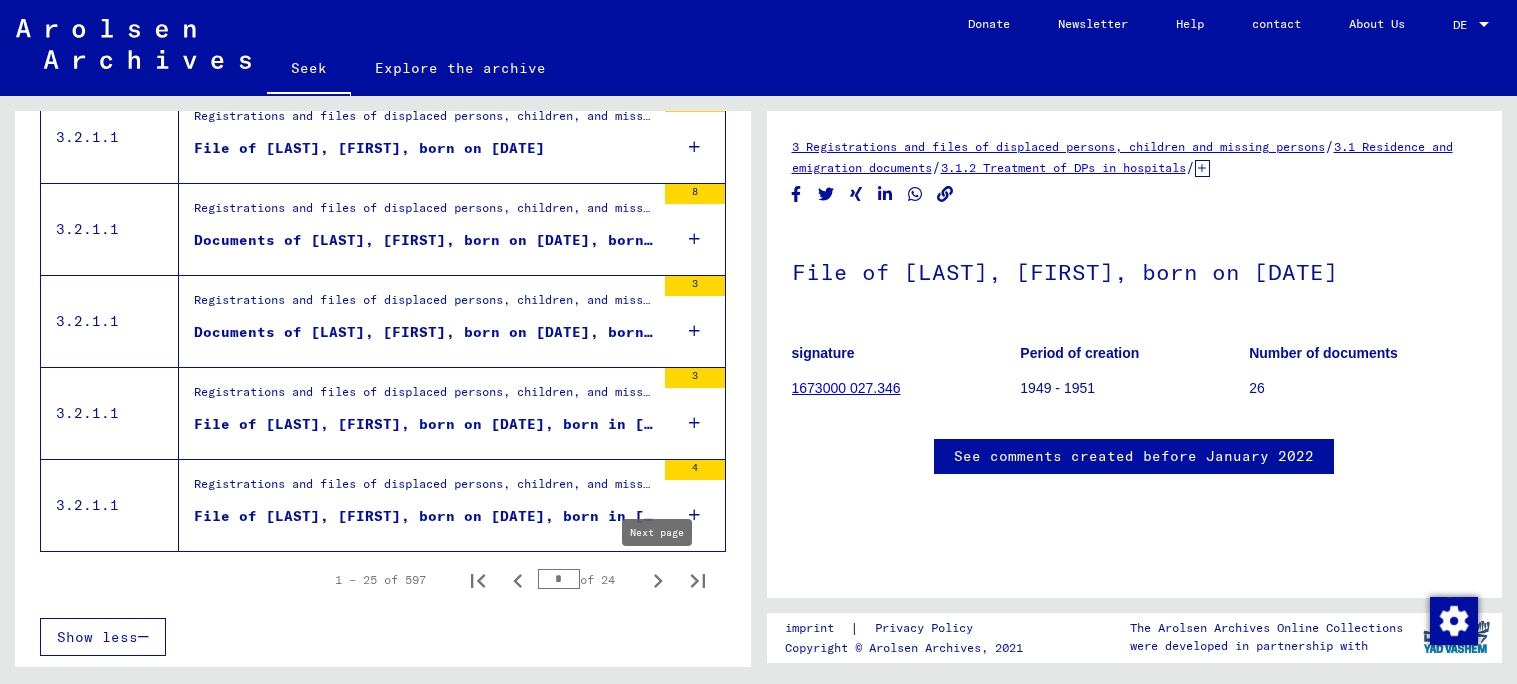 click 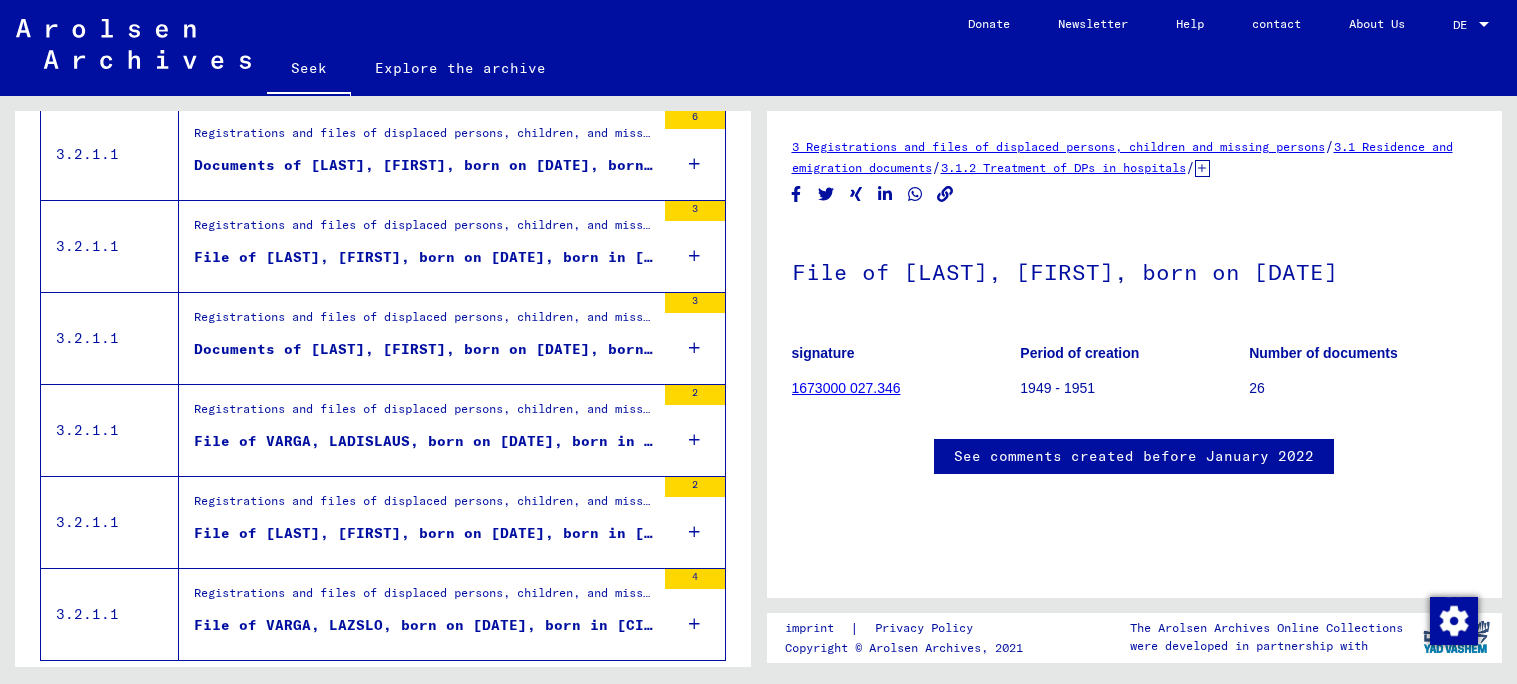scroll, scrollTop: 2140, scrollLeft: 0, axis: vertical 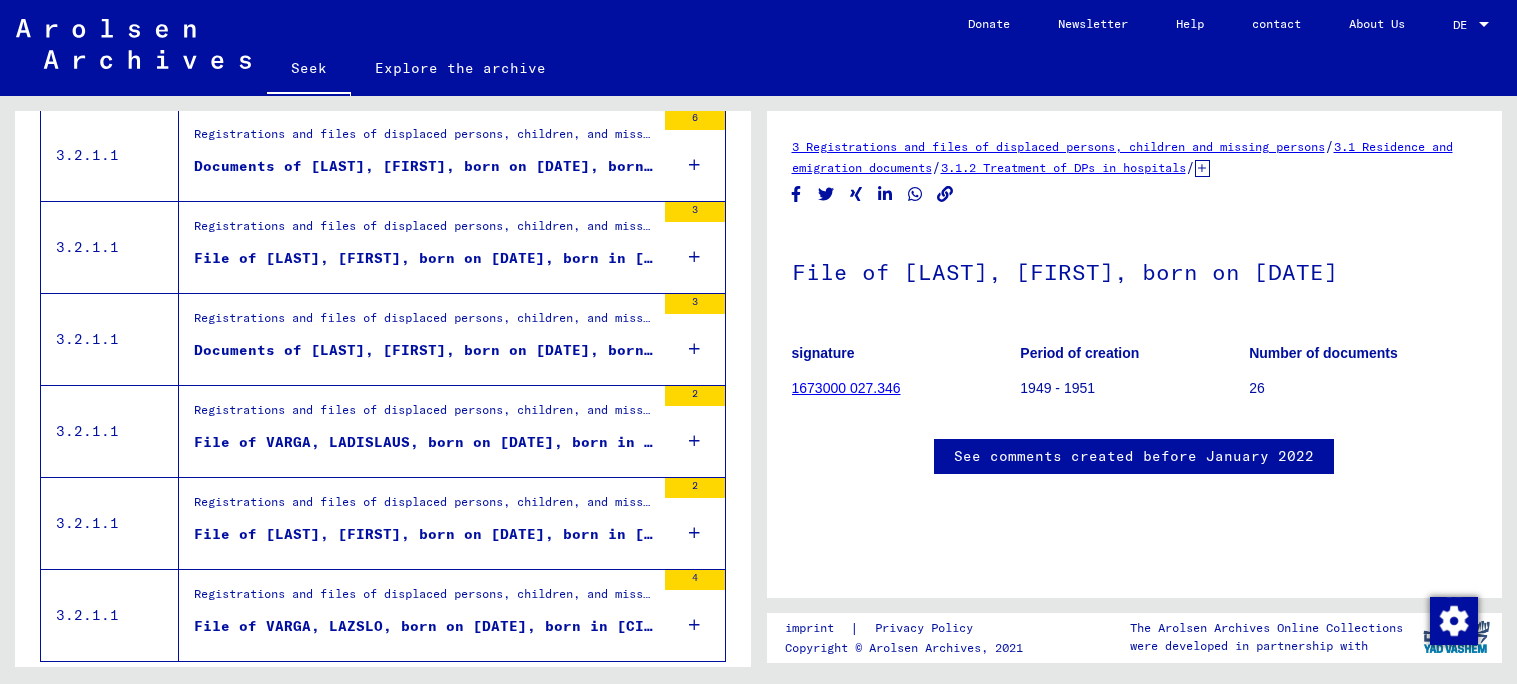 click on "File of VARGA, LADISLAUS, born on [DATE], born in [CITY]" at bounding box center [446, 442] 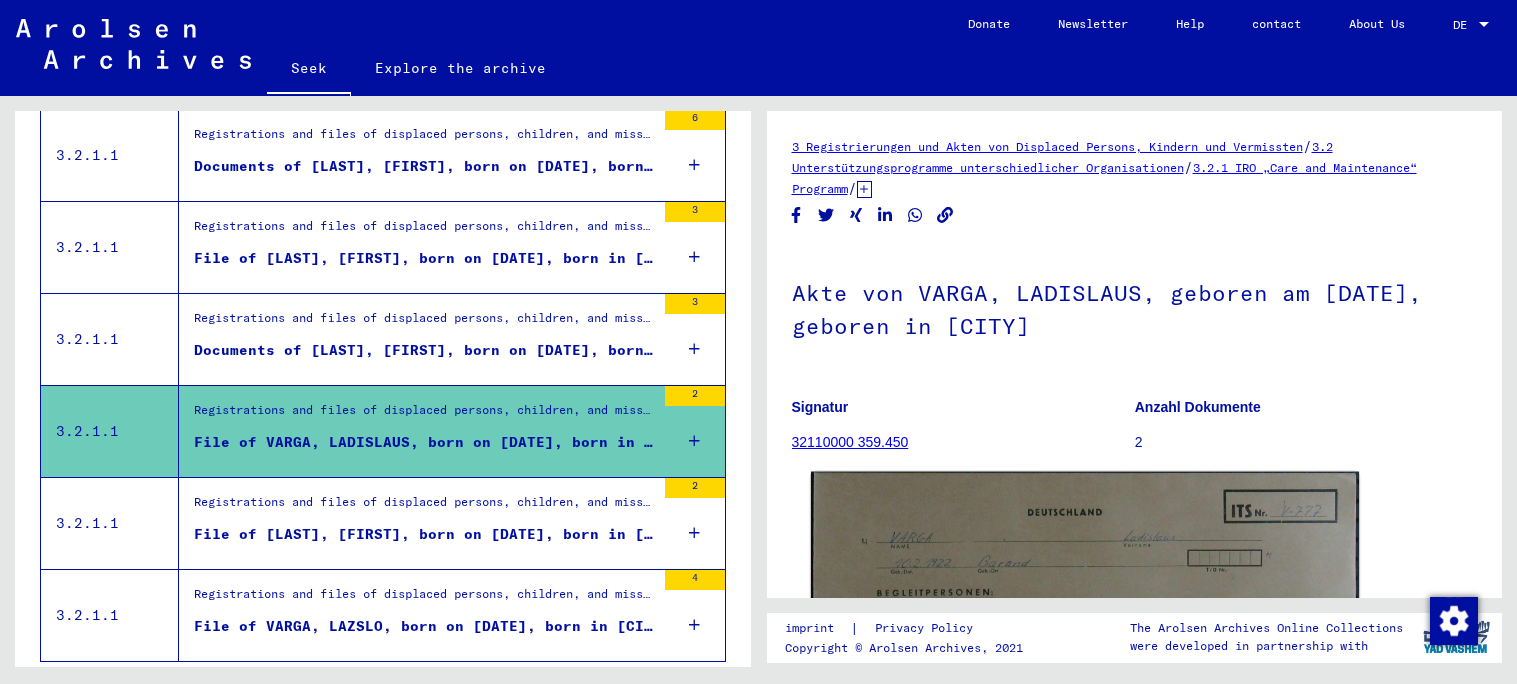 scroll, scrollTop: 224, scrollLeft: 0, axis: vertical 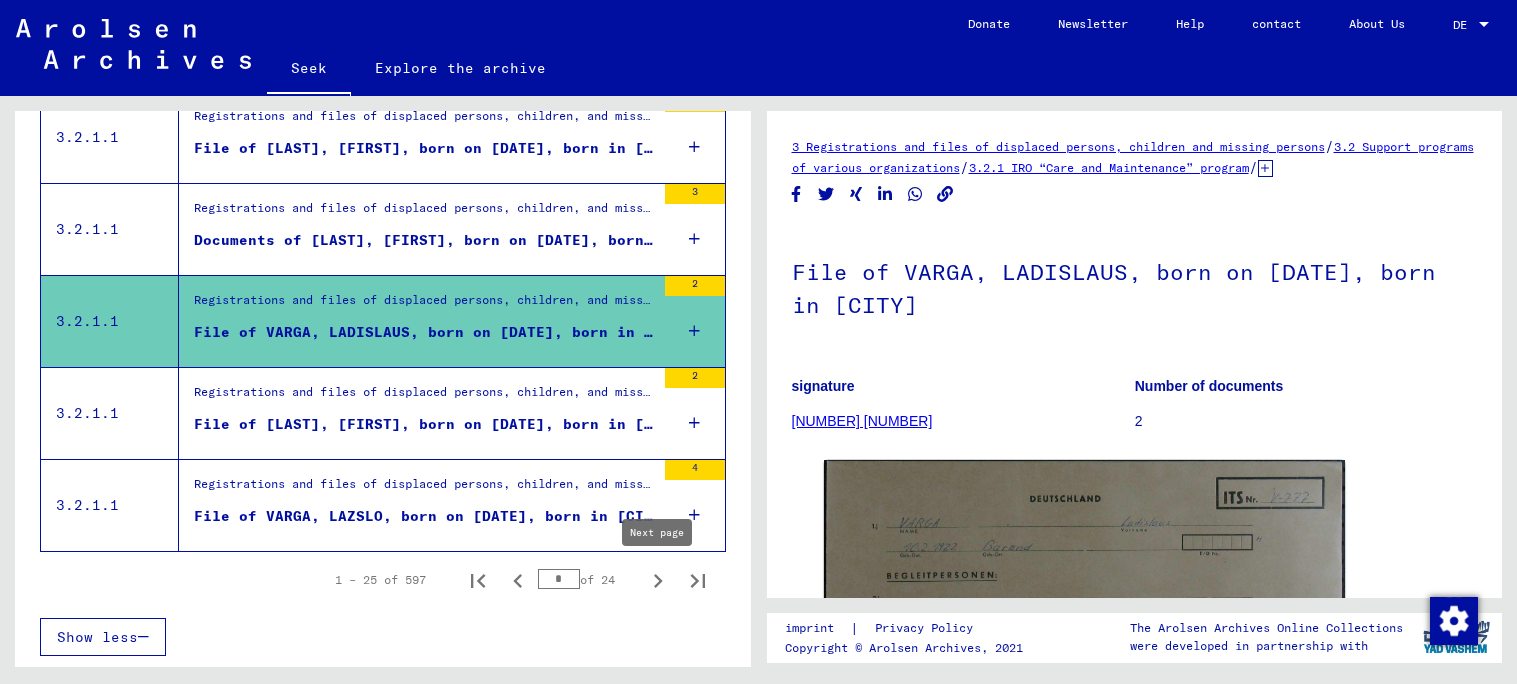 click 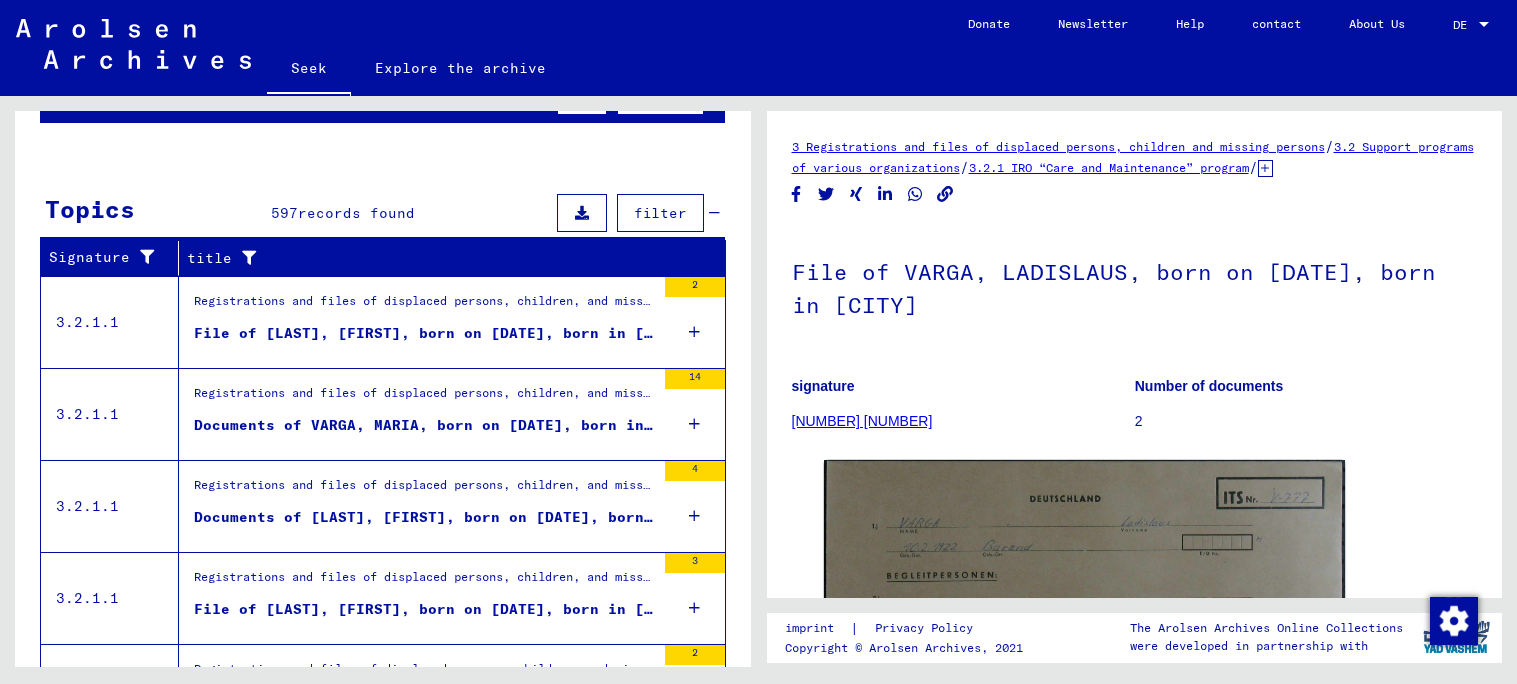 scroll, scrollTop: 223, scrollLeft: 0, axis: vertical 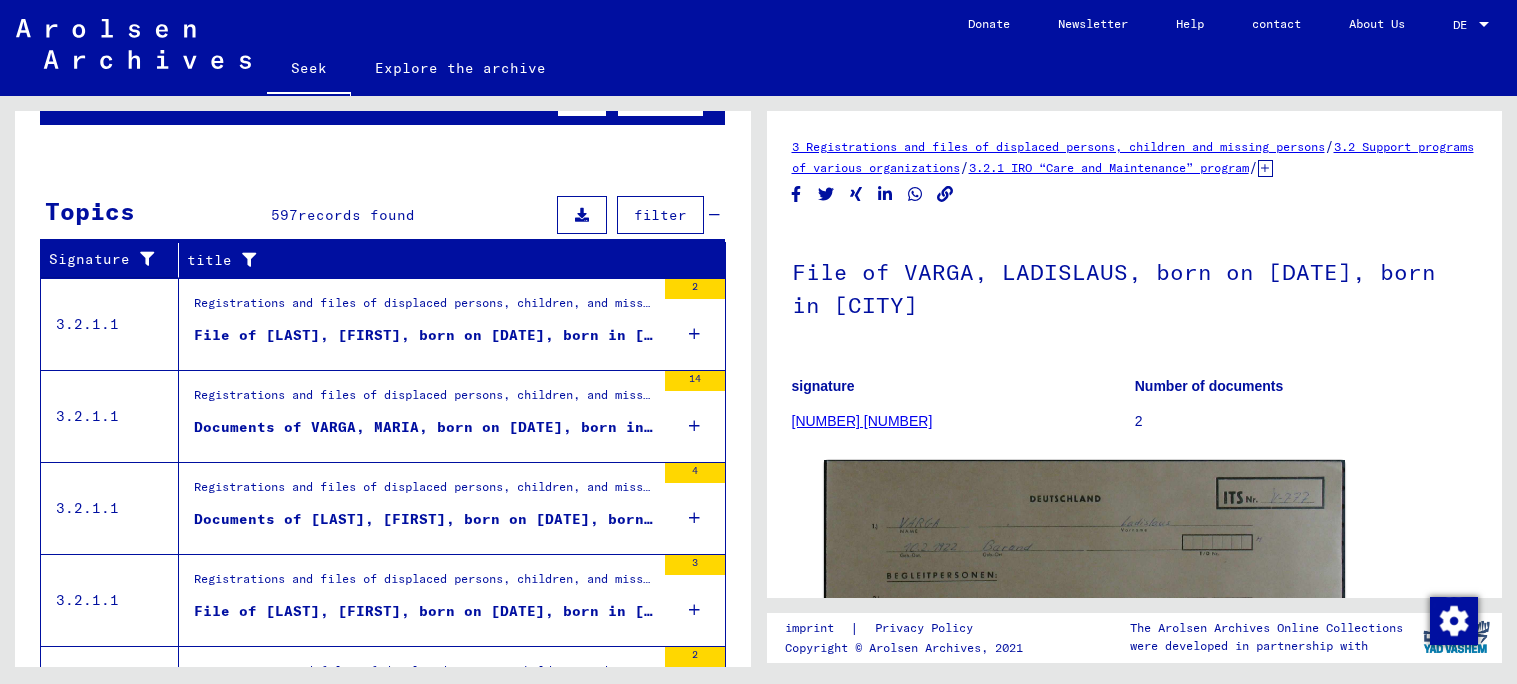 click on "Registrations and files of displaced persons, children, and missing persons > Support programs of various organizations > IRO Care and Maintenance Program > CM/1 files from Germany > CM/1 files from Germany, AZ > Files with names starting with VALIGURA" at bounding box center [424, 400] 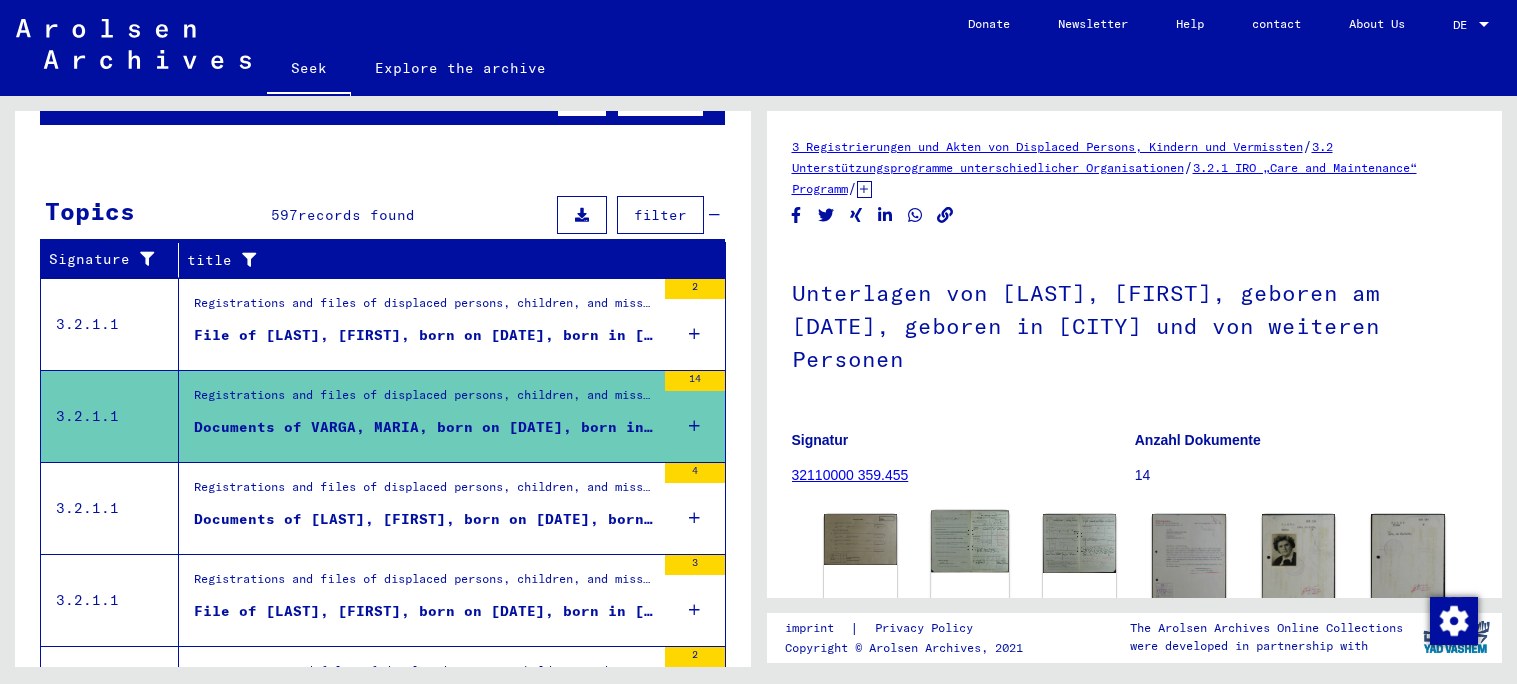 scroll, scrollTop: 212, scrollLeft: 0, axis: vertical 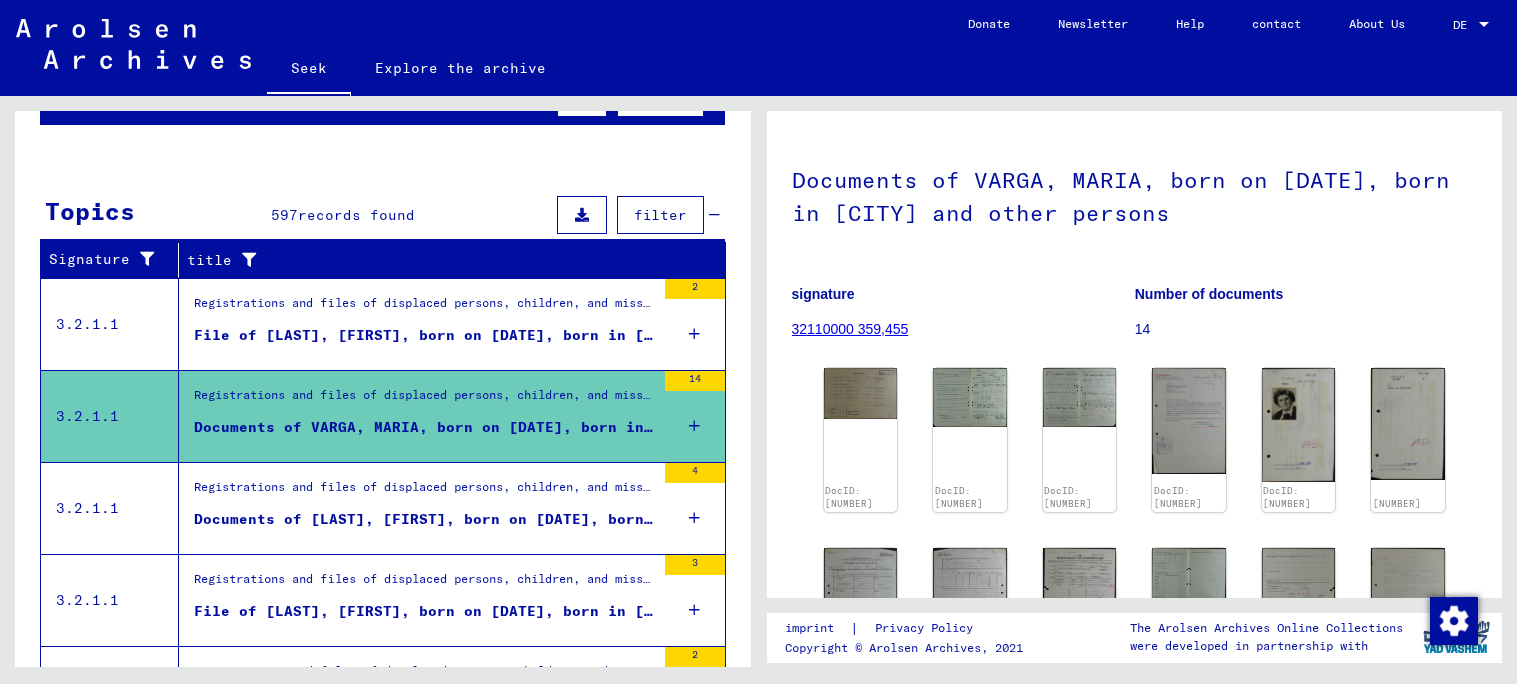 click on "Registrations and files of displaced persons, children, and missing persons > Support programs of various organizations > IRO Care and Maintenance Program > CM/1 files from Germany > CM/1 files from Germany, AZ > Files with names starting with VALIGURA" at bounding box center (424, 400) 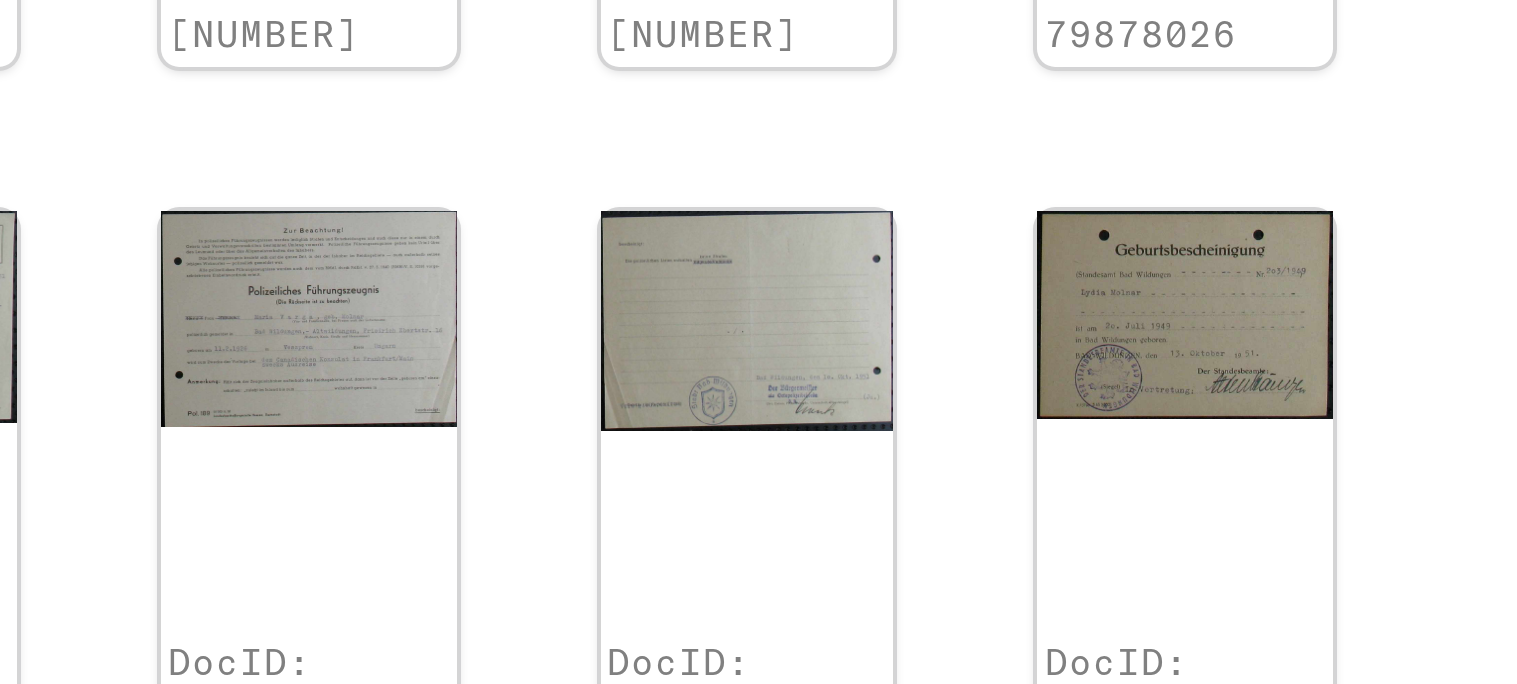 scroll, scrollTop: 646, scrollLeft: 0, axis: vertical 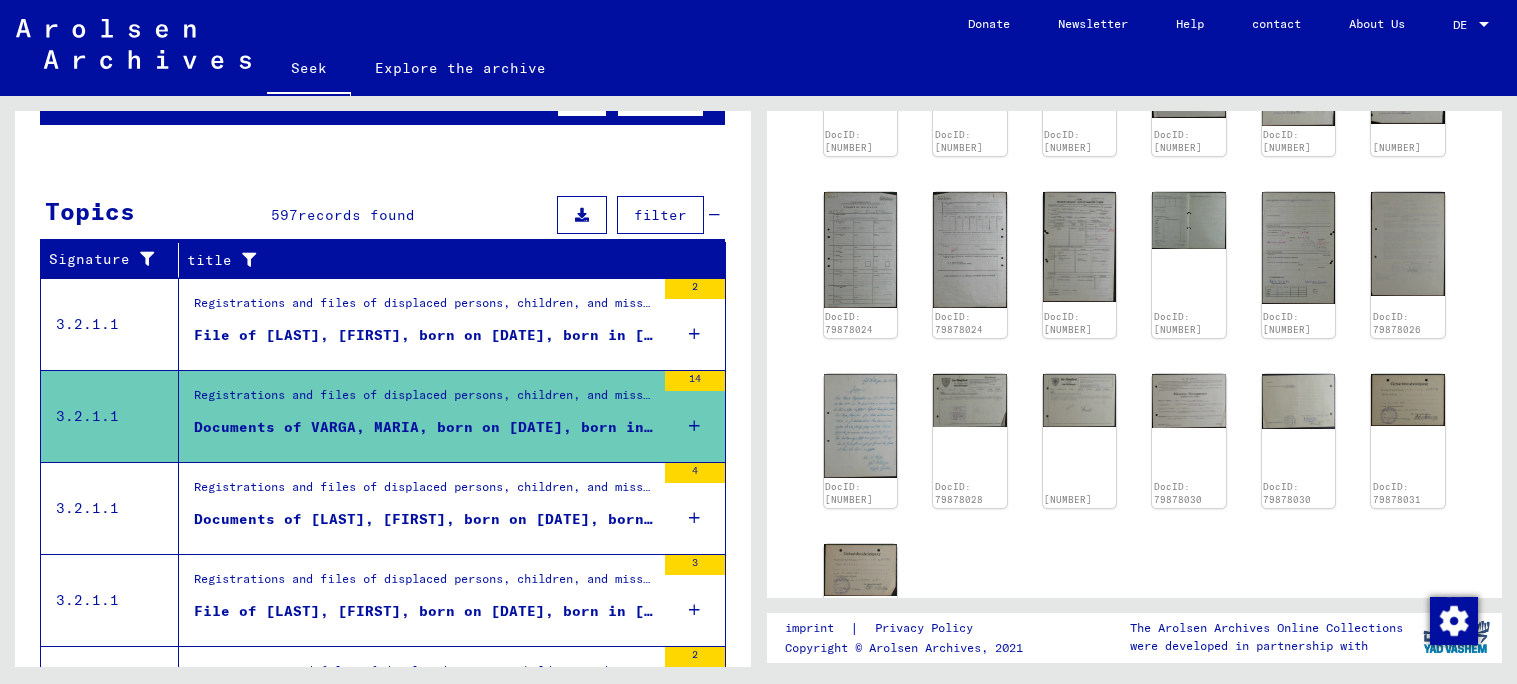 click on "Registrations and files of displaced persons, children, and missing persons > Support programs of various organizations > IRO Care and Maintenance Program > CM/1 files from Germany > CM/1 files from Germany, AZ > Files with names starting with VALIGURA" at bounding box center (1077, 486) 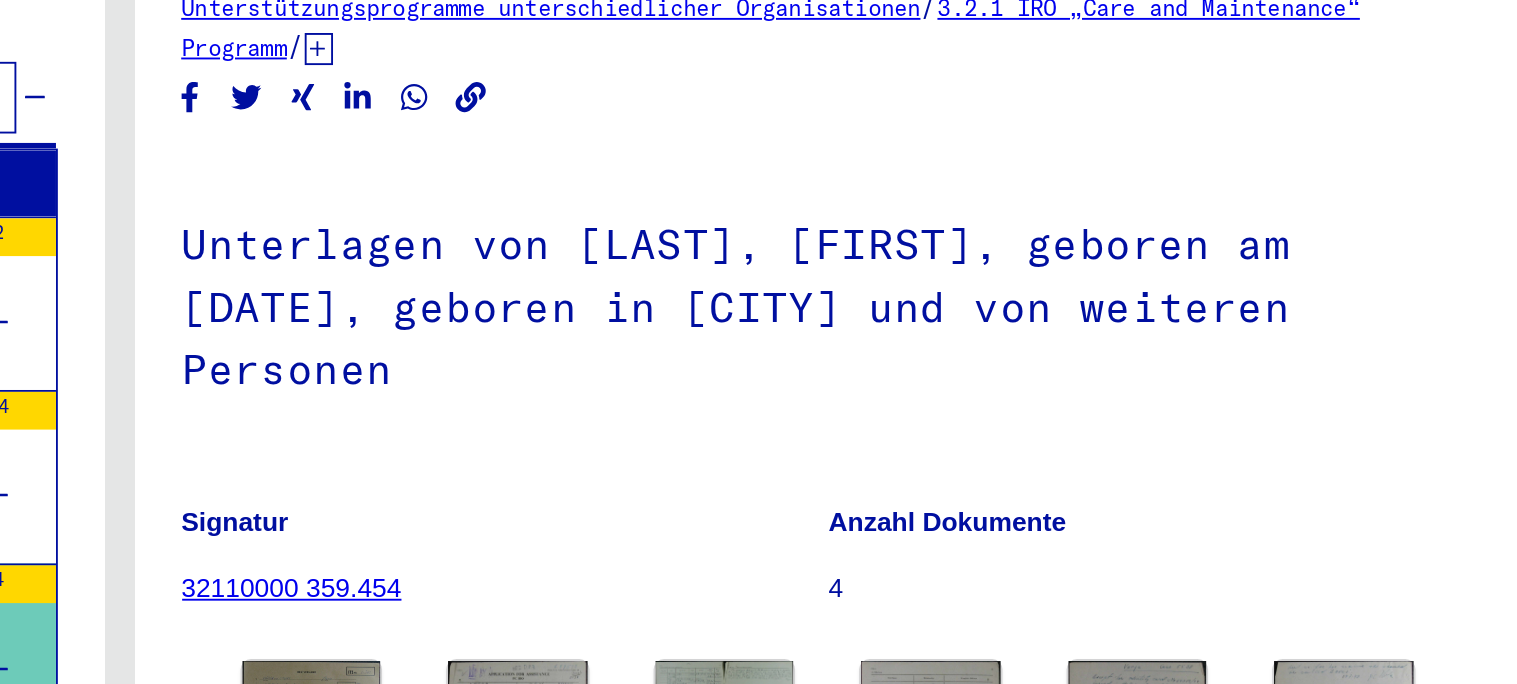 scroll, scrollTop: 194, scrollLeft: 0, axis: vertical 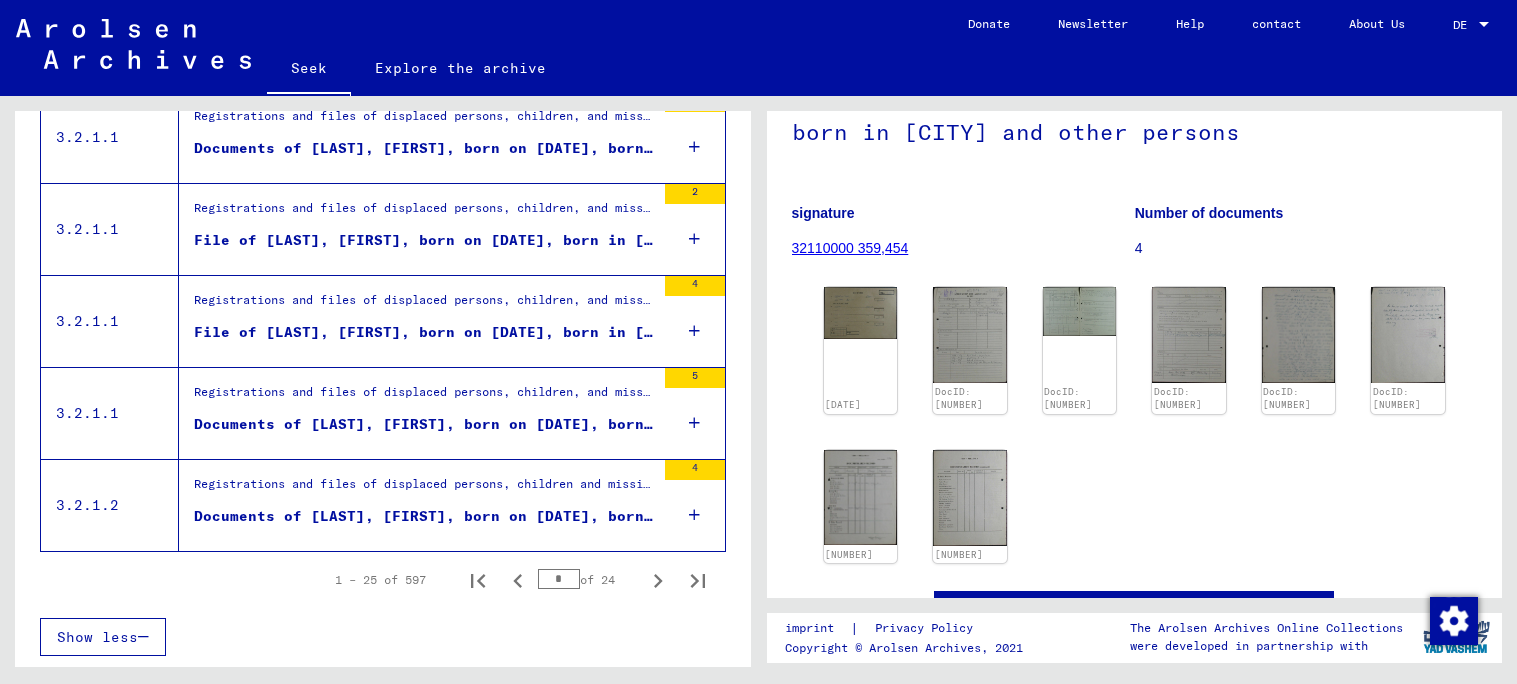 click 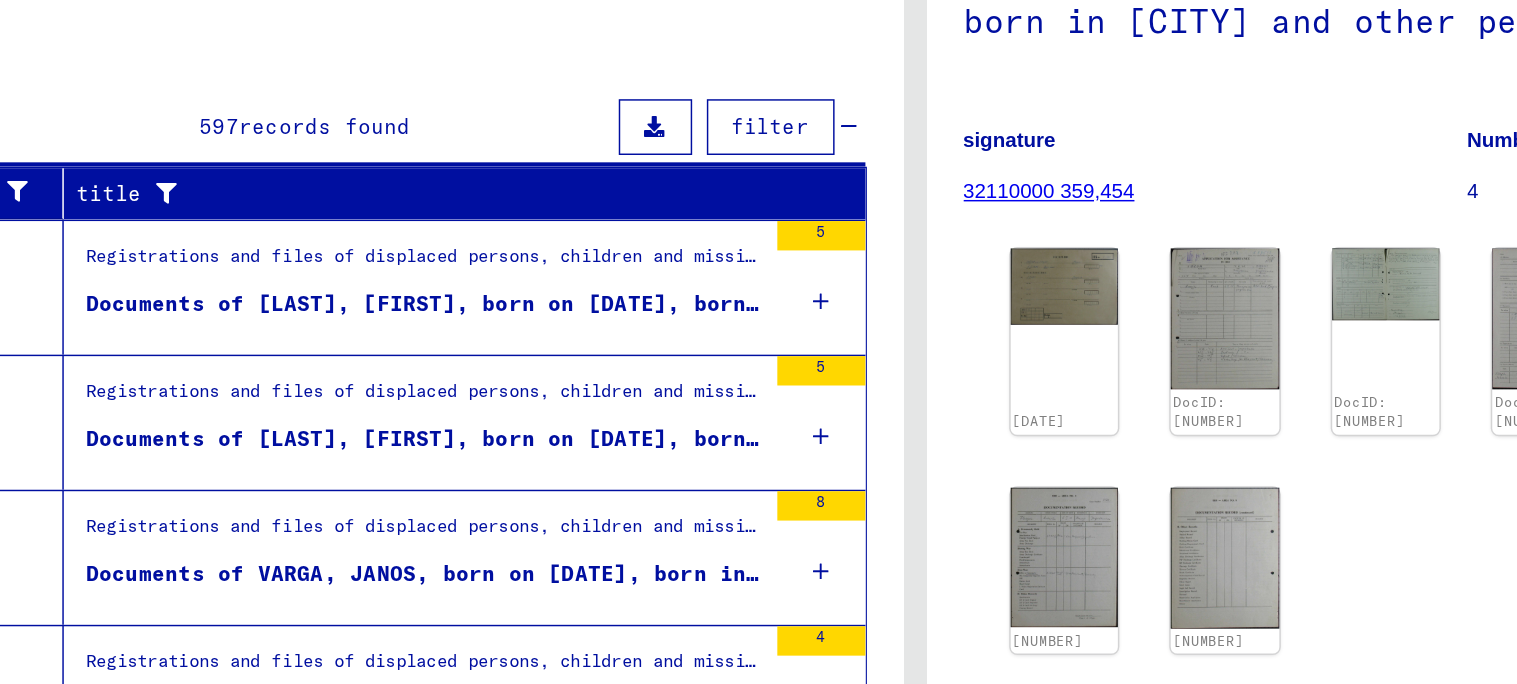scroll, scrollTop: 216, scrollLeft: 0, axis: vertical 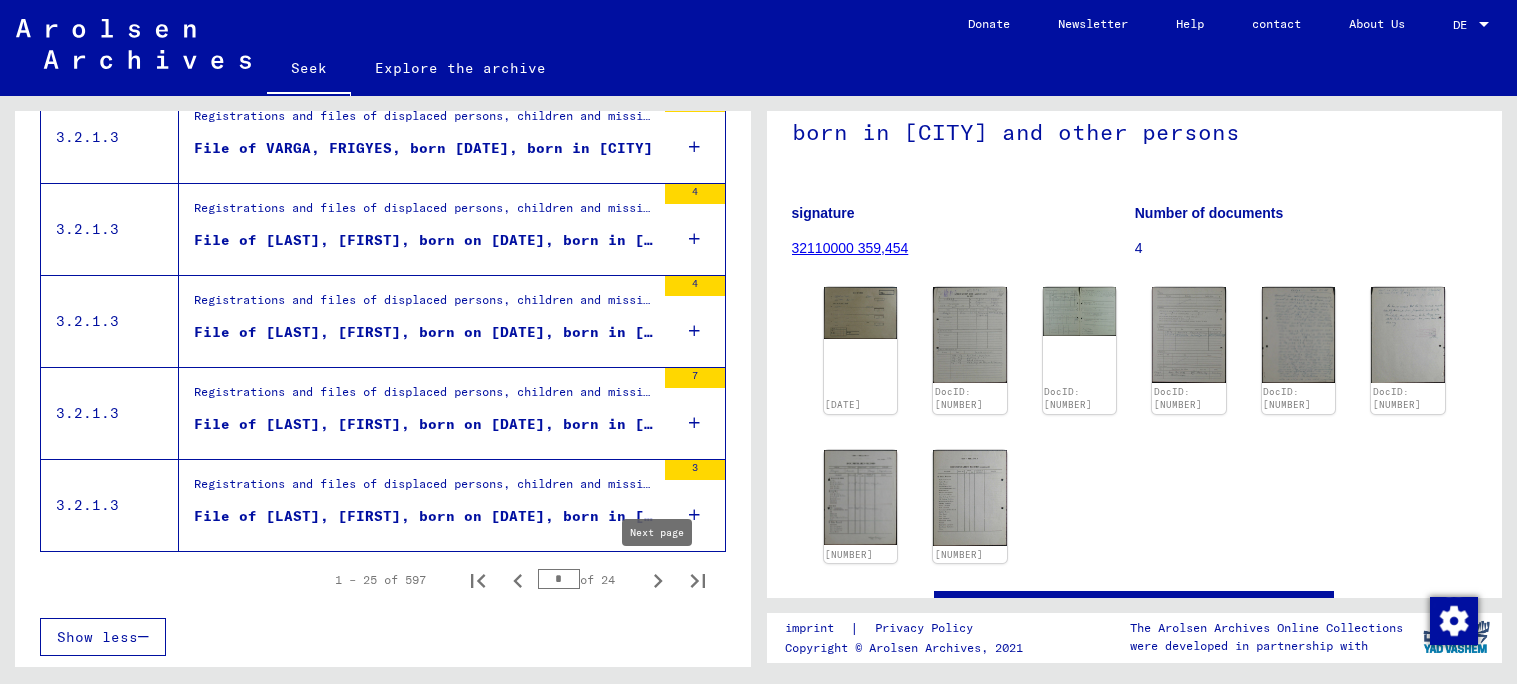 click 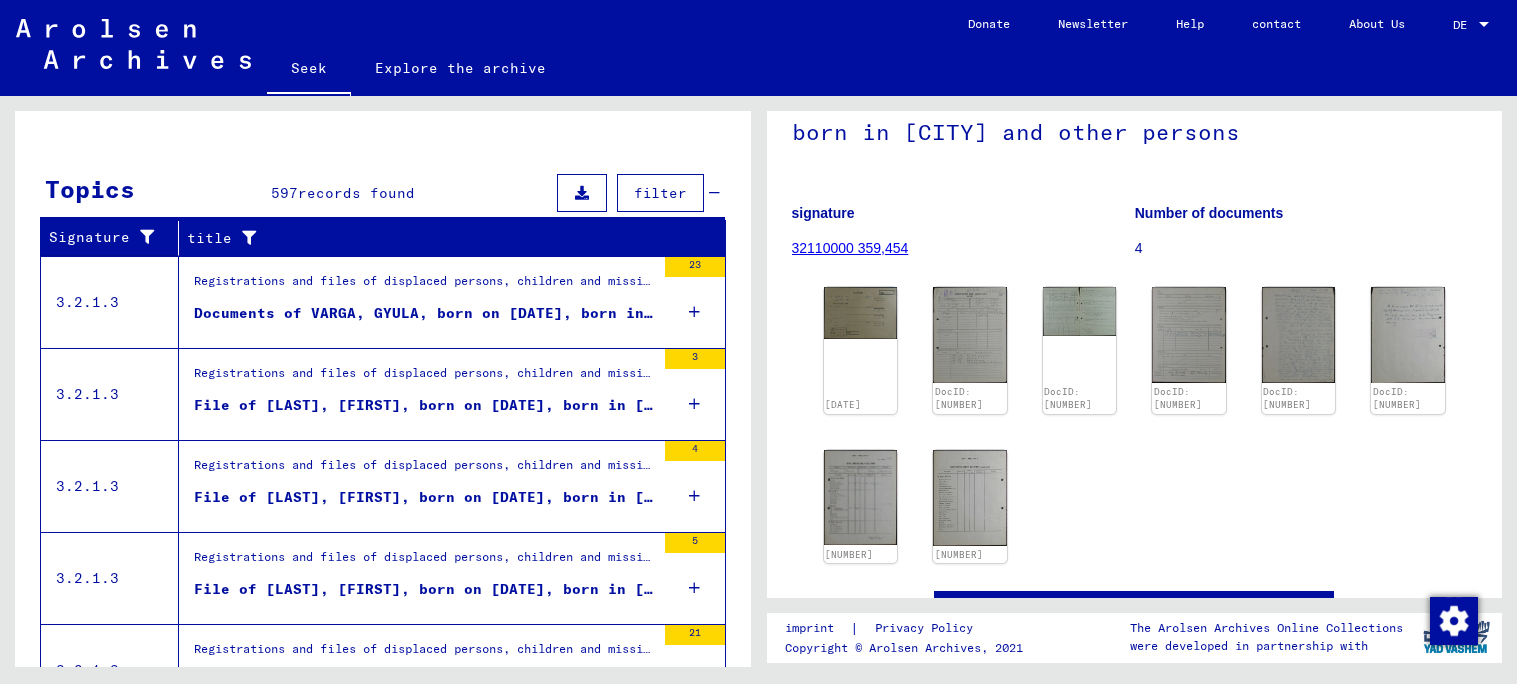 scroll, scrollTop: 2251, scrollLeft: 0, axis: vertical 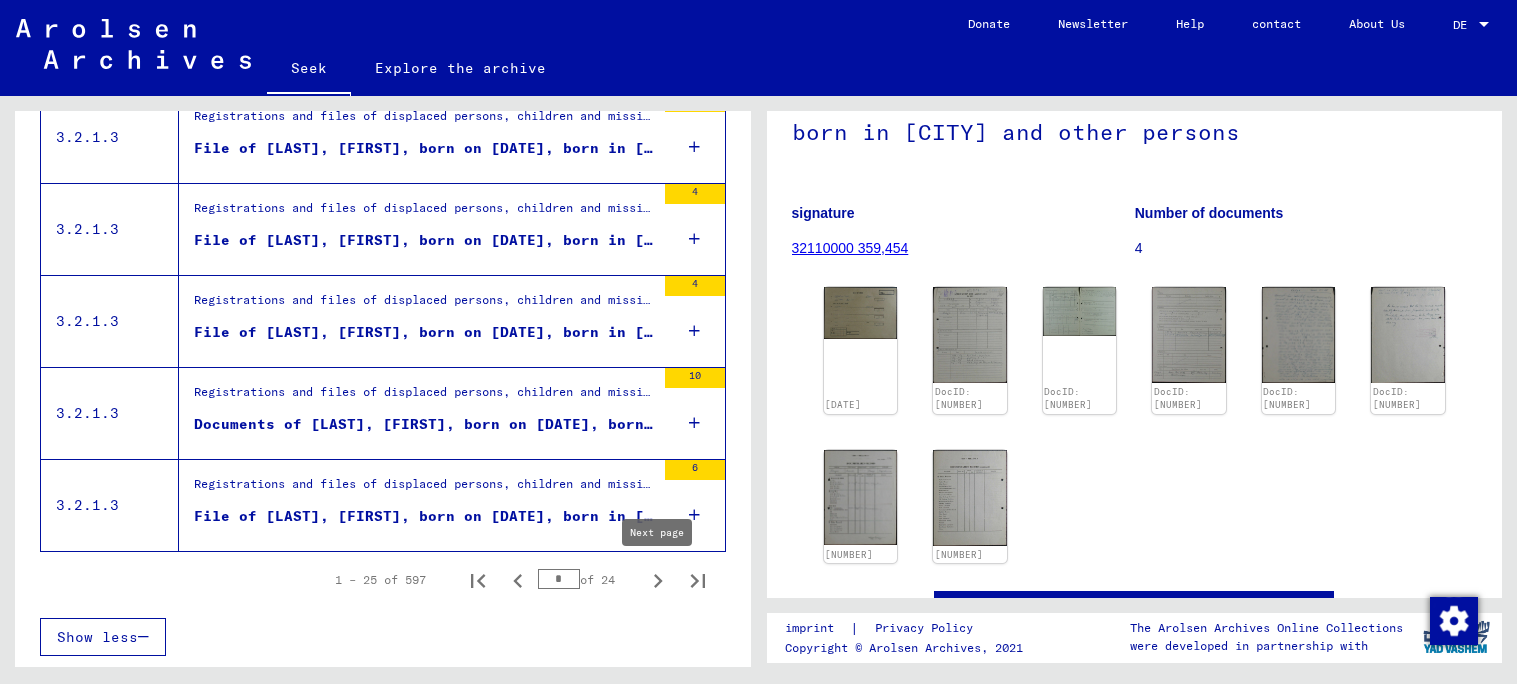 click 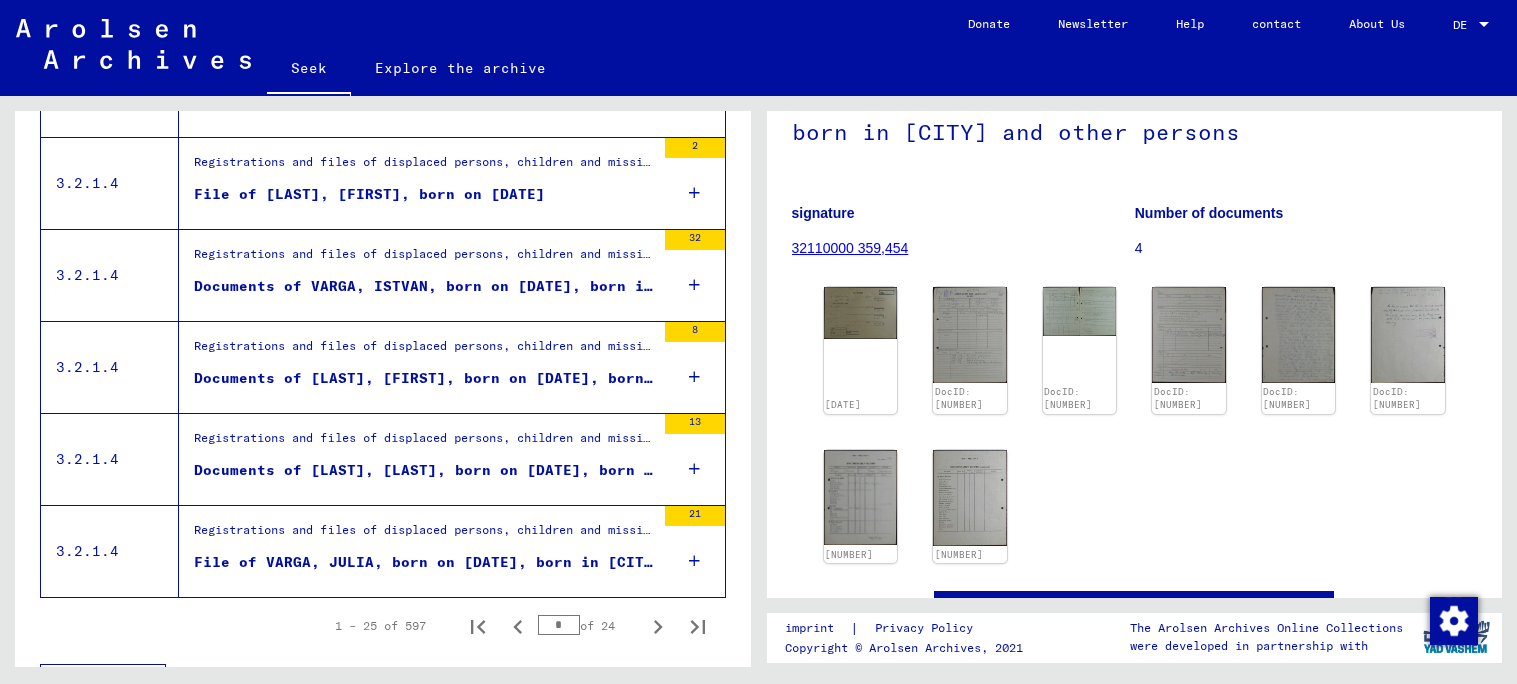 scroll, scrollTop: 2251, scrollLeft: 0, axis: vertical 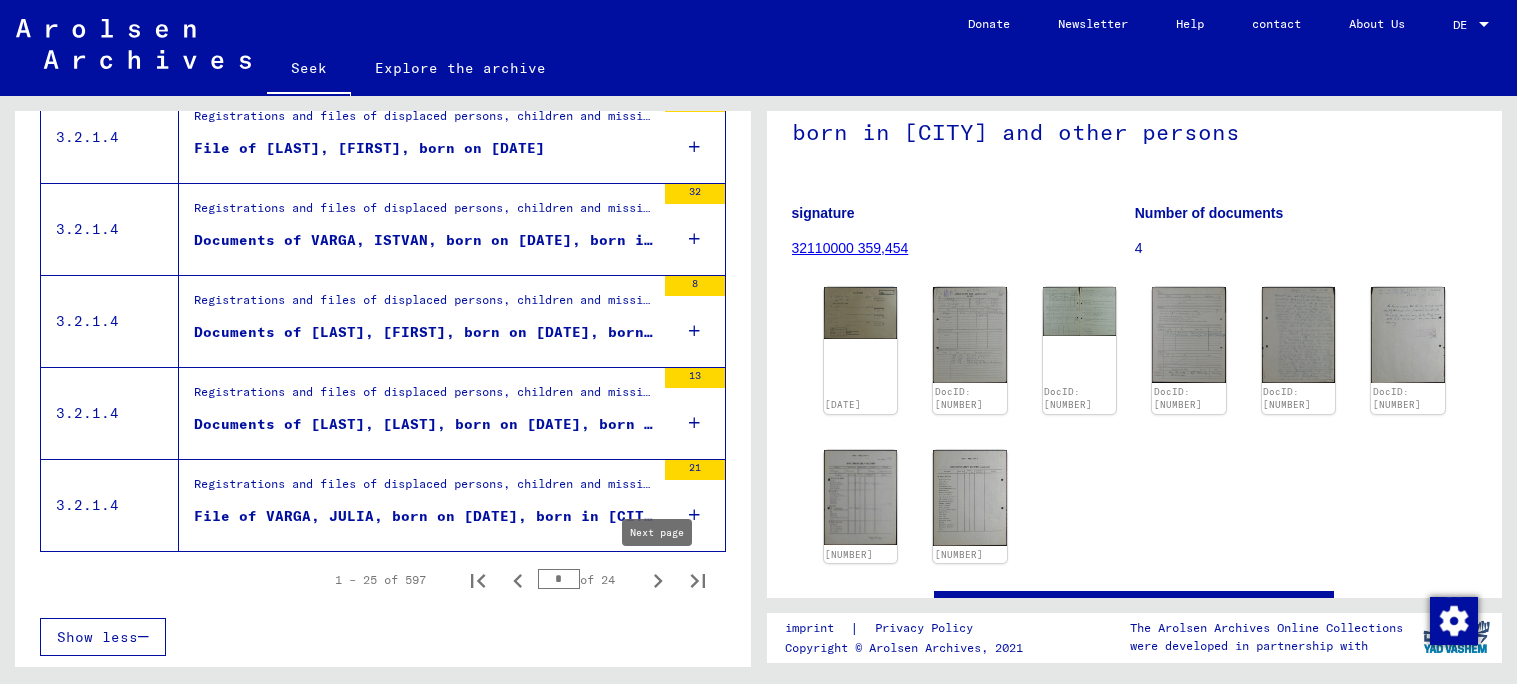 click 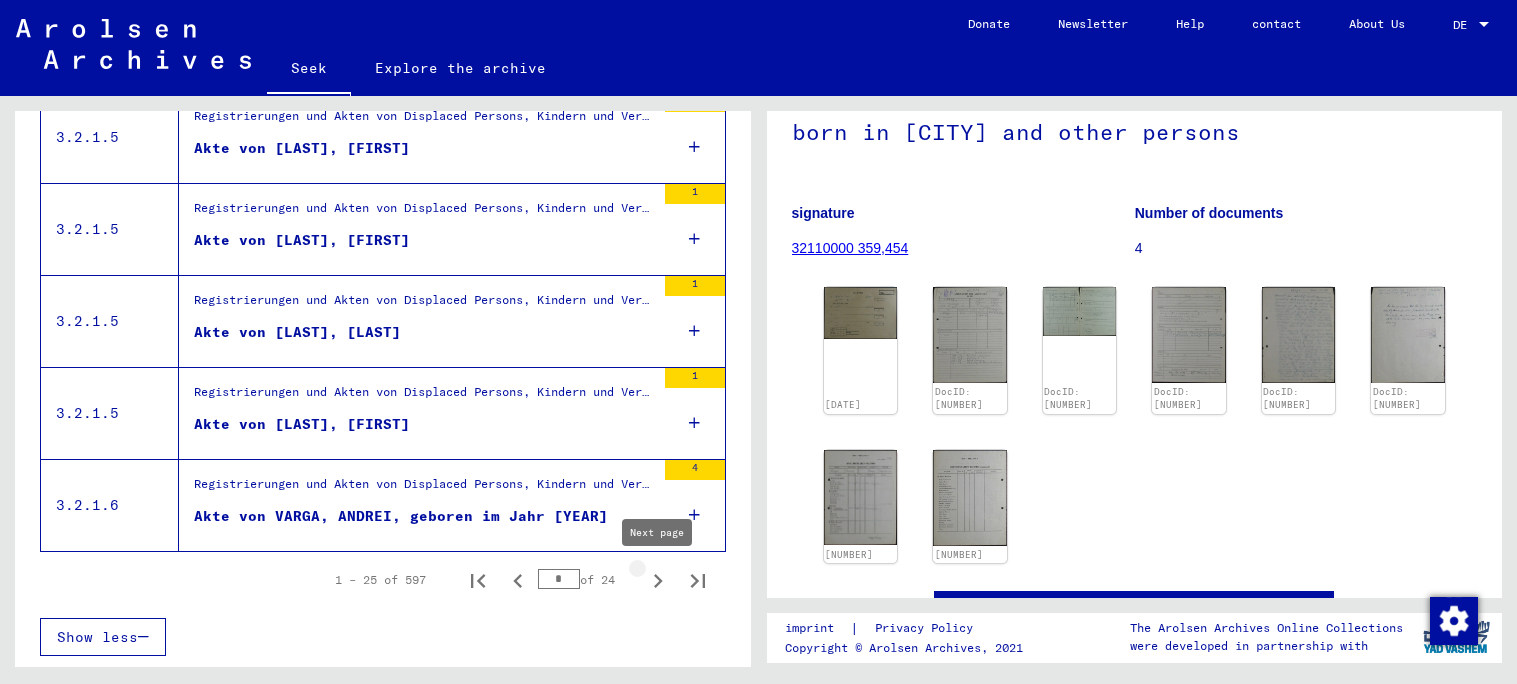 type on "**" 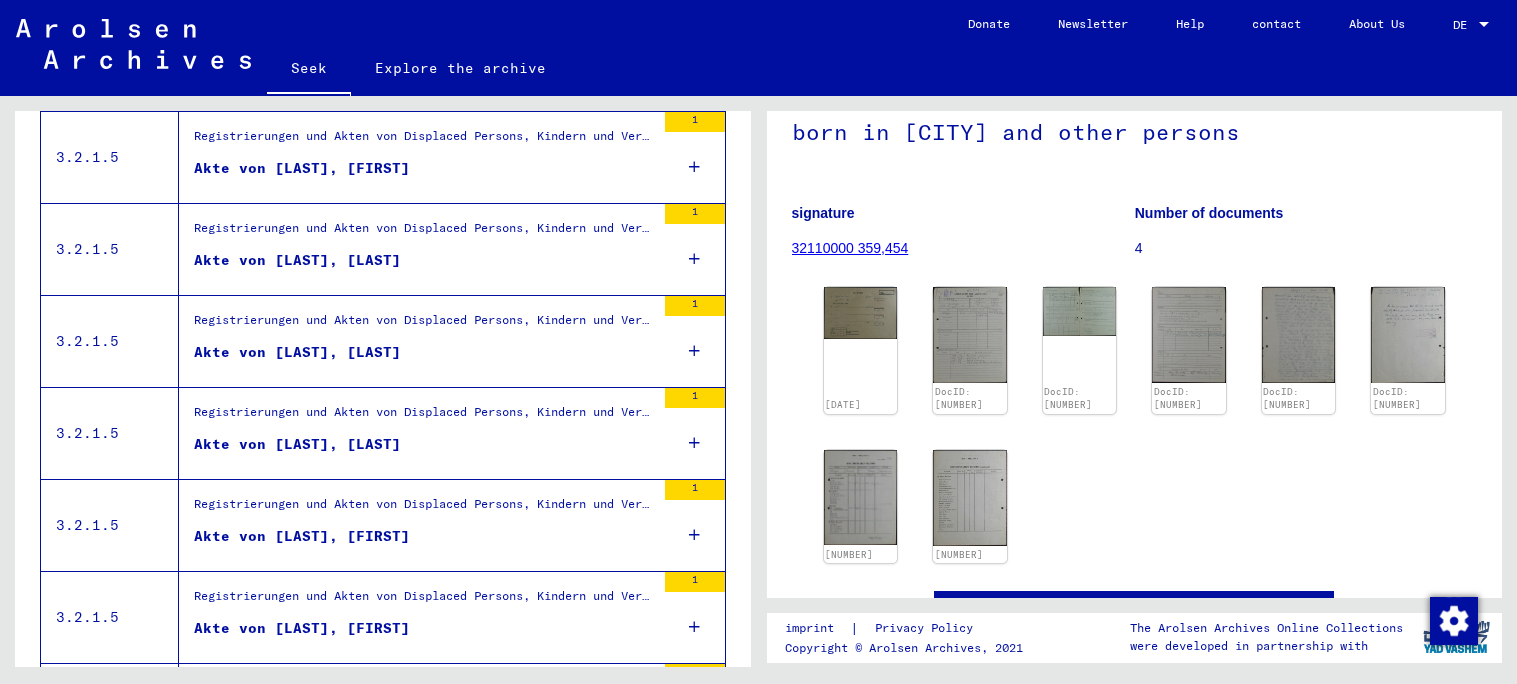 click on "Registrierungen und Akten von Displaced Persons, Kindern und Vermissten > Unterstützungsprogramme unterschiedlicher Organisationen > IRO „Care and Maintenance“ Programm > CM/1 Einspruchsverfahren, IRO Büro [CITY] > Entscheidungen des Review Board der PCIRO und IRO über Einsprüche gegen      abgelehnte Anträge auf  Unterstützung > Akten mit Namen ab [LAST]" at bounding box center (424, 417) 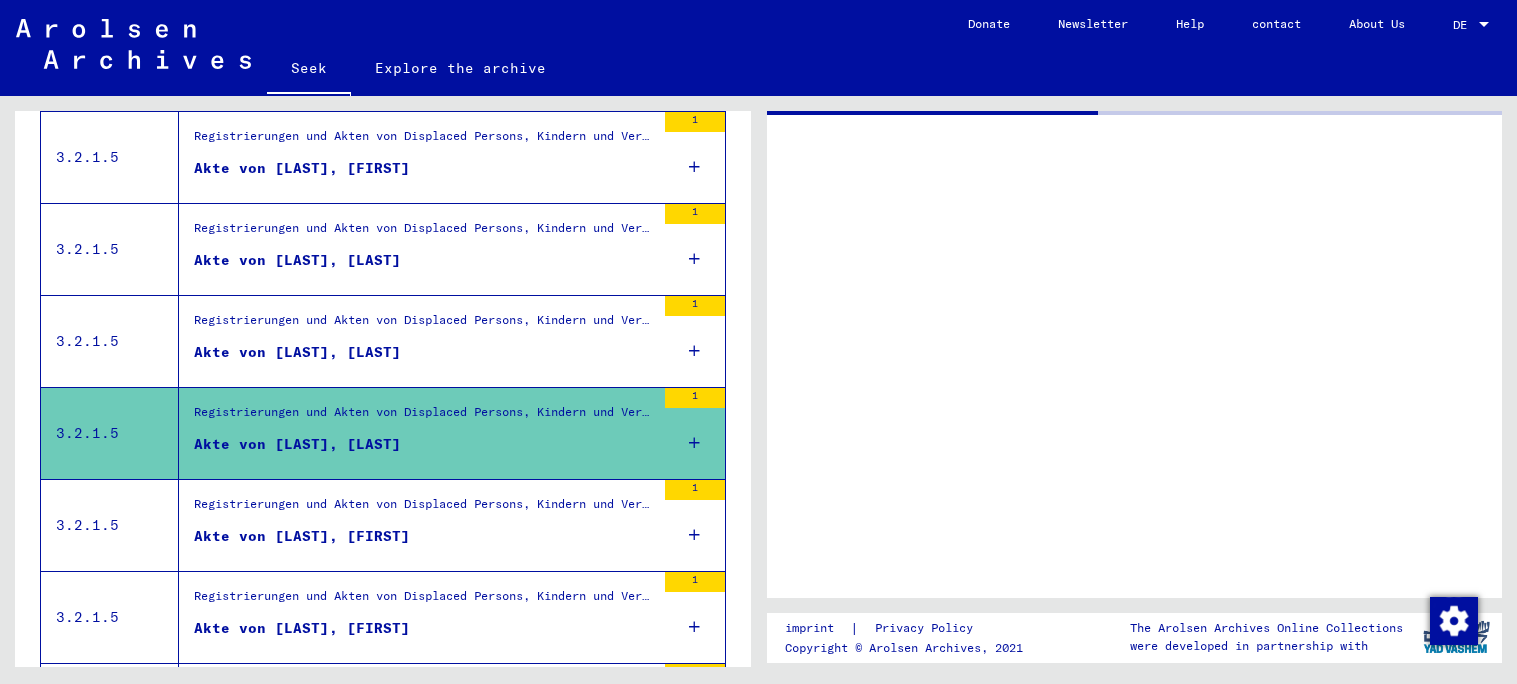 scroll, scrollTop: 1859, scrollLeft: 0, axis: vertical 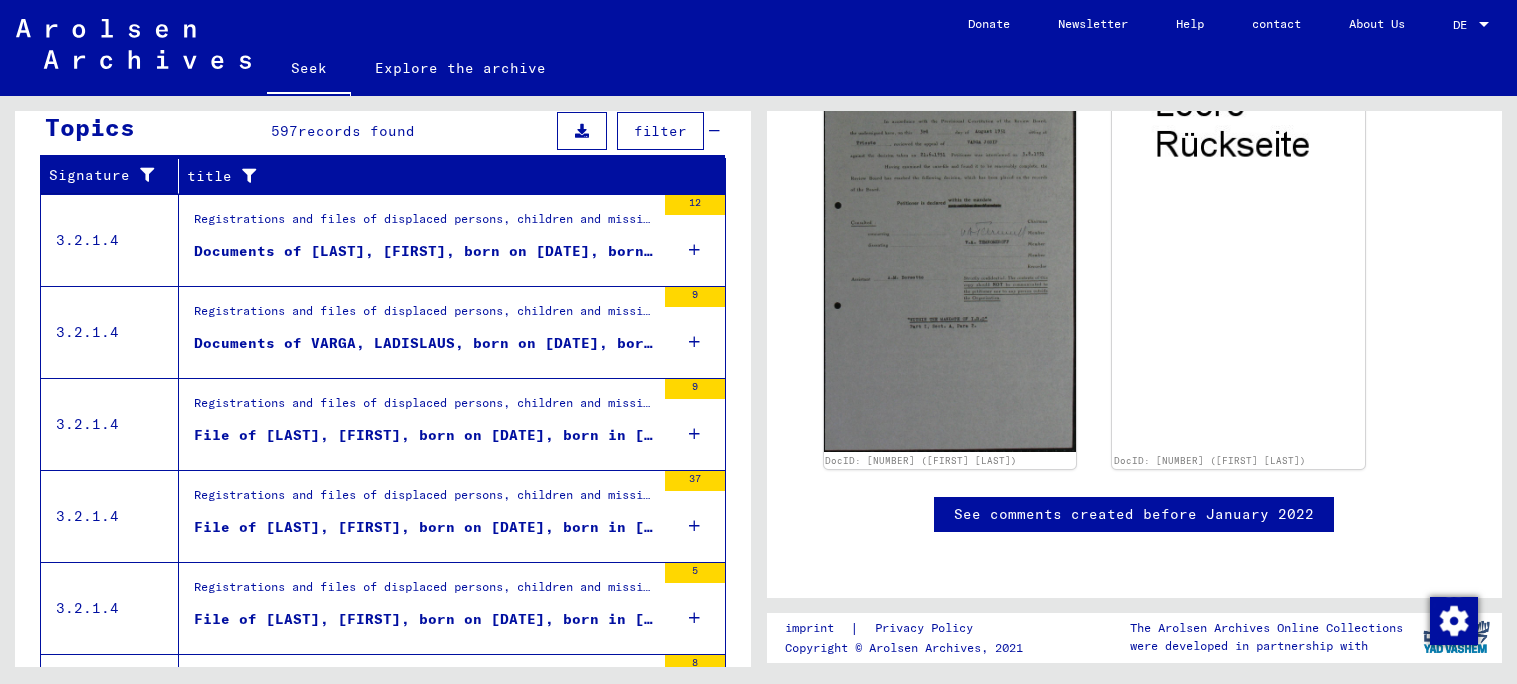 click at bounding box center (426, 272) 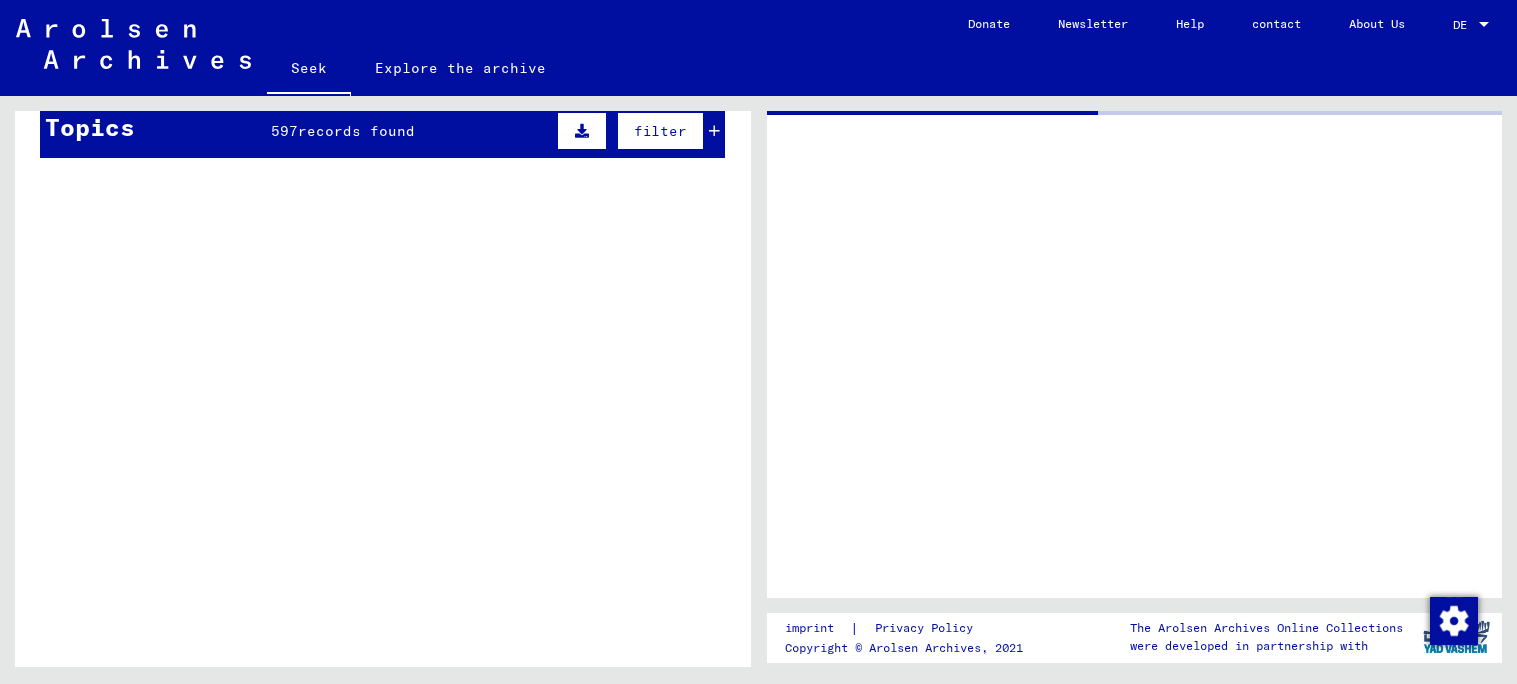 scroll, scrollTop: 0, scrollLeft: 0, axis: both 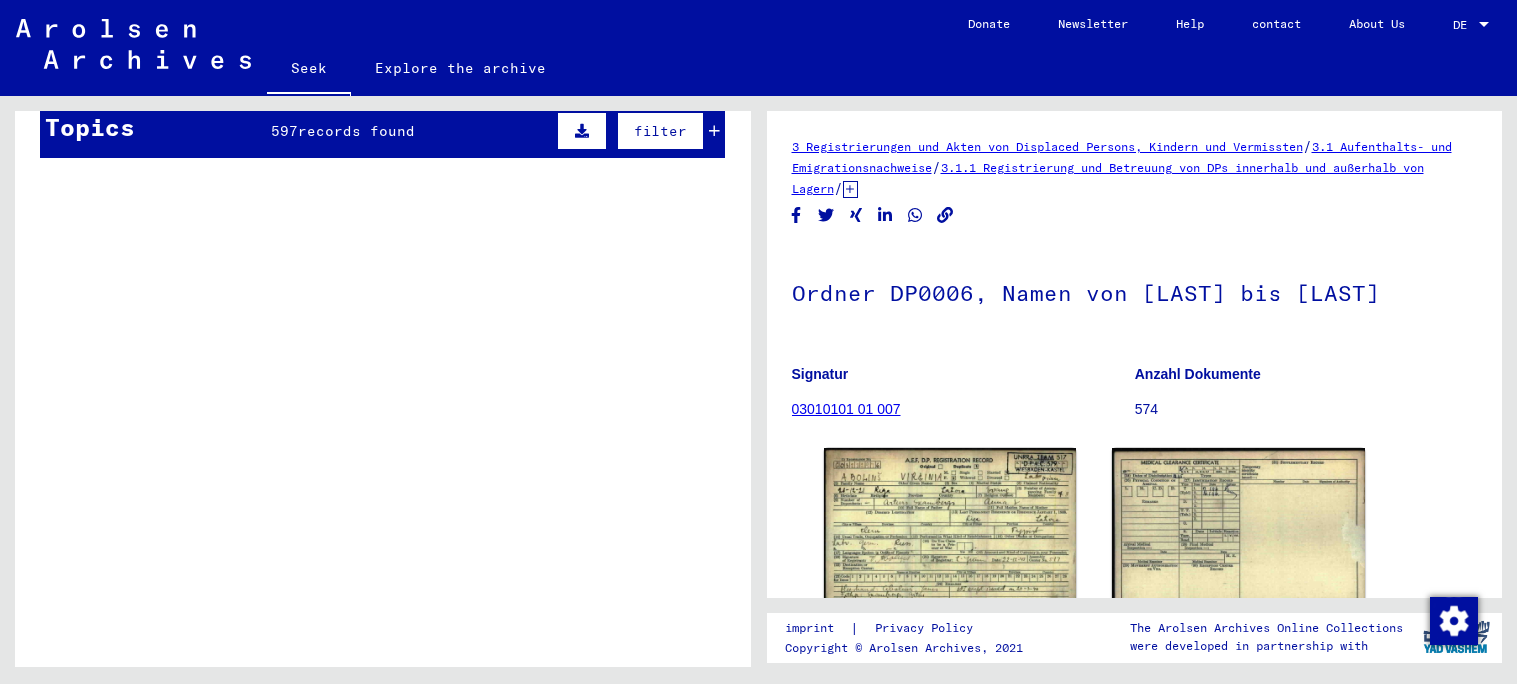 click at bounding box center [426, 172] 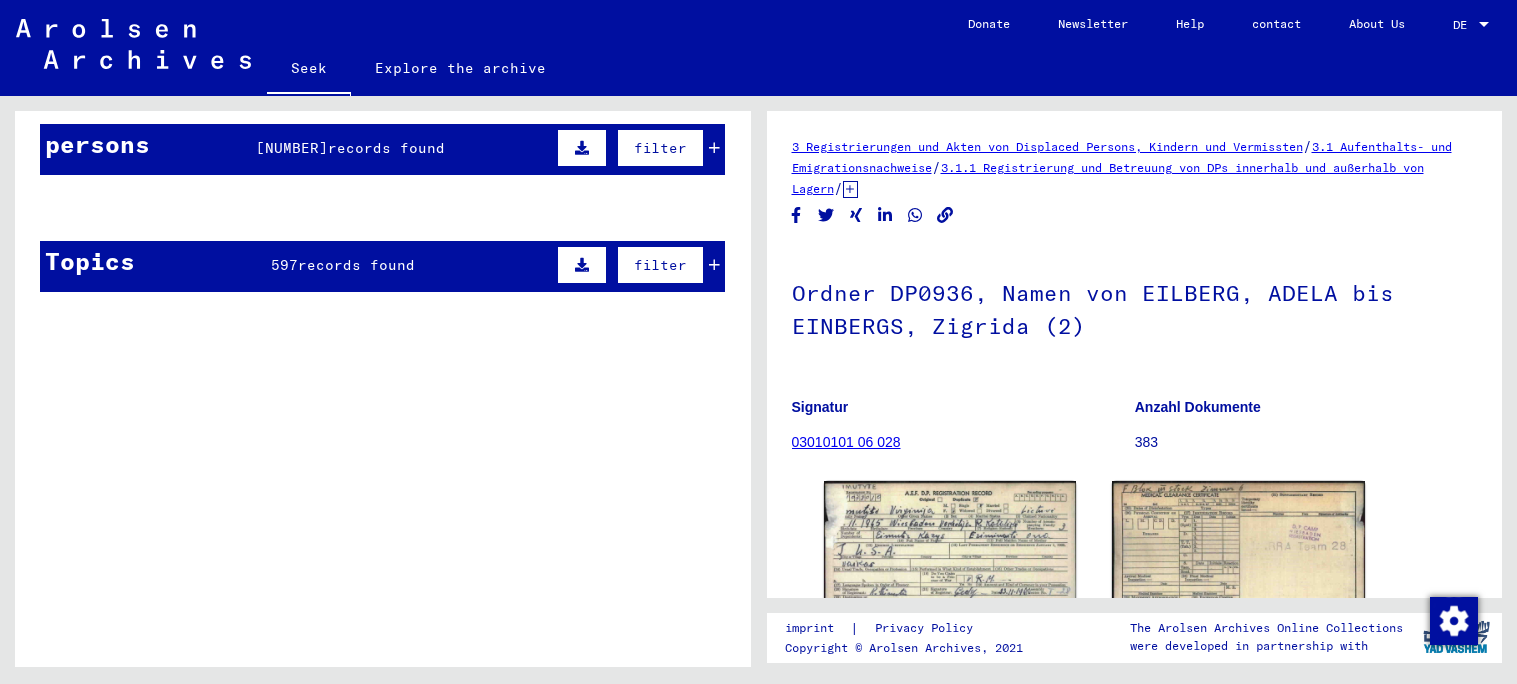 scroll, scrollTop: 73, scrollLeft: 0, axis: vertical 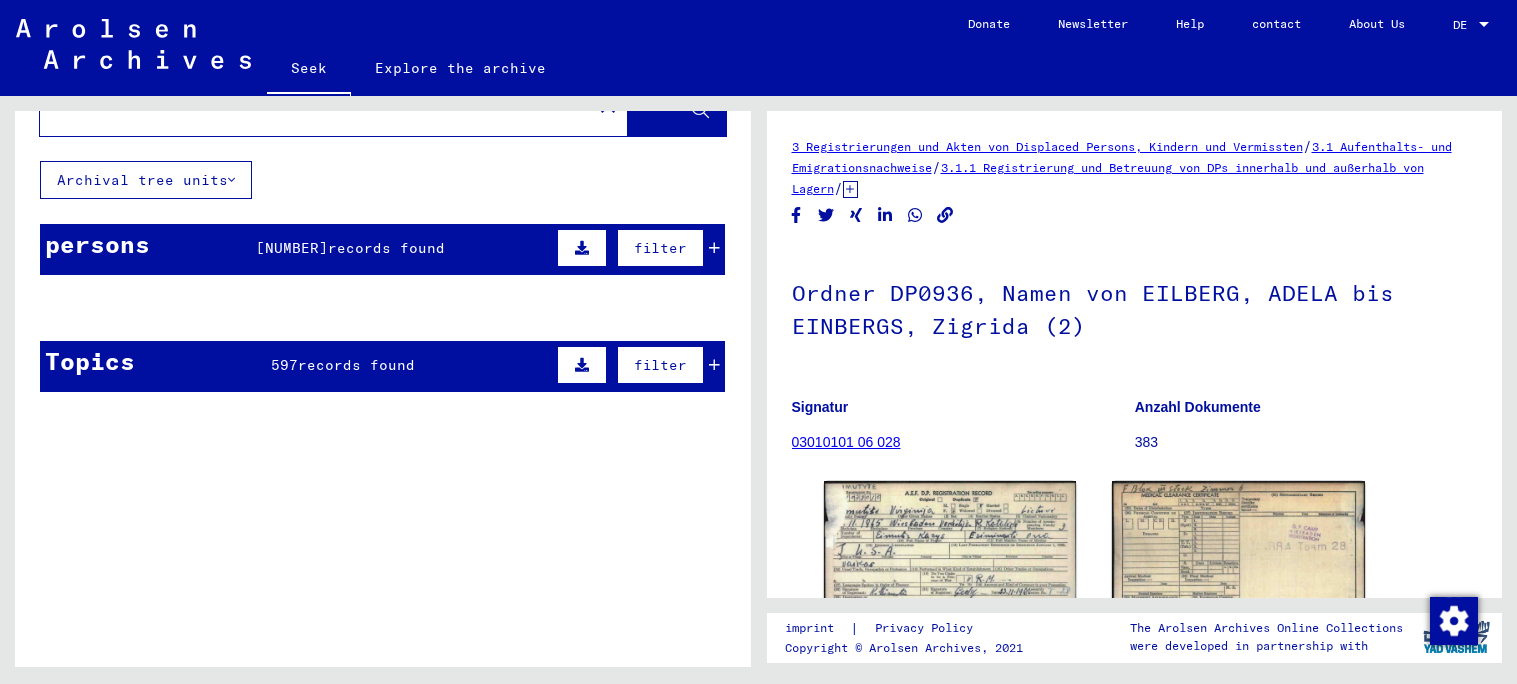 click 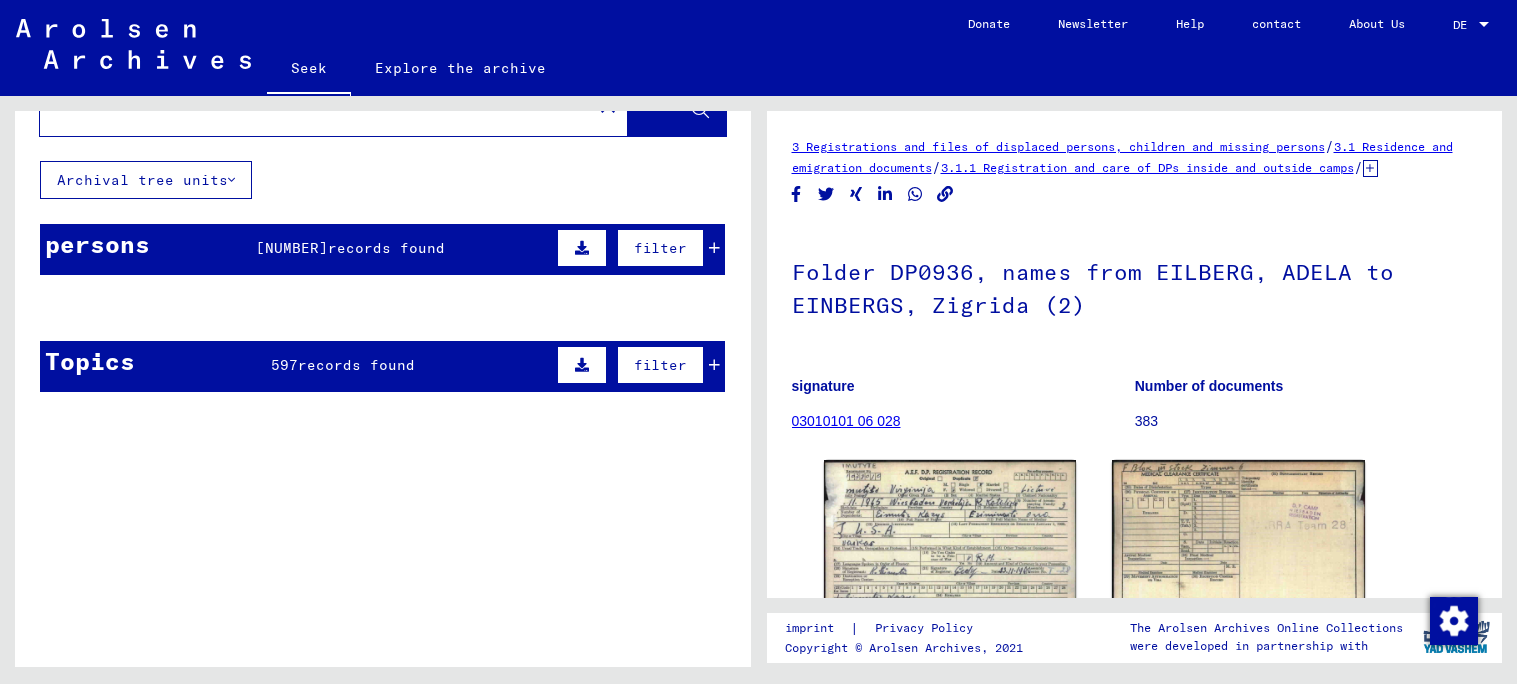click 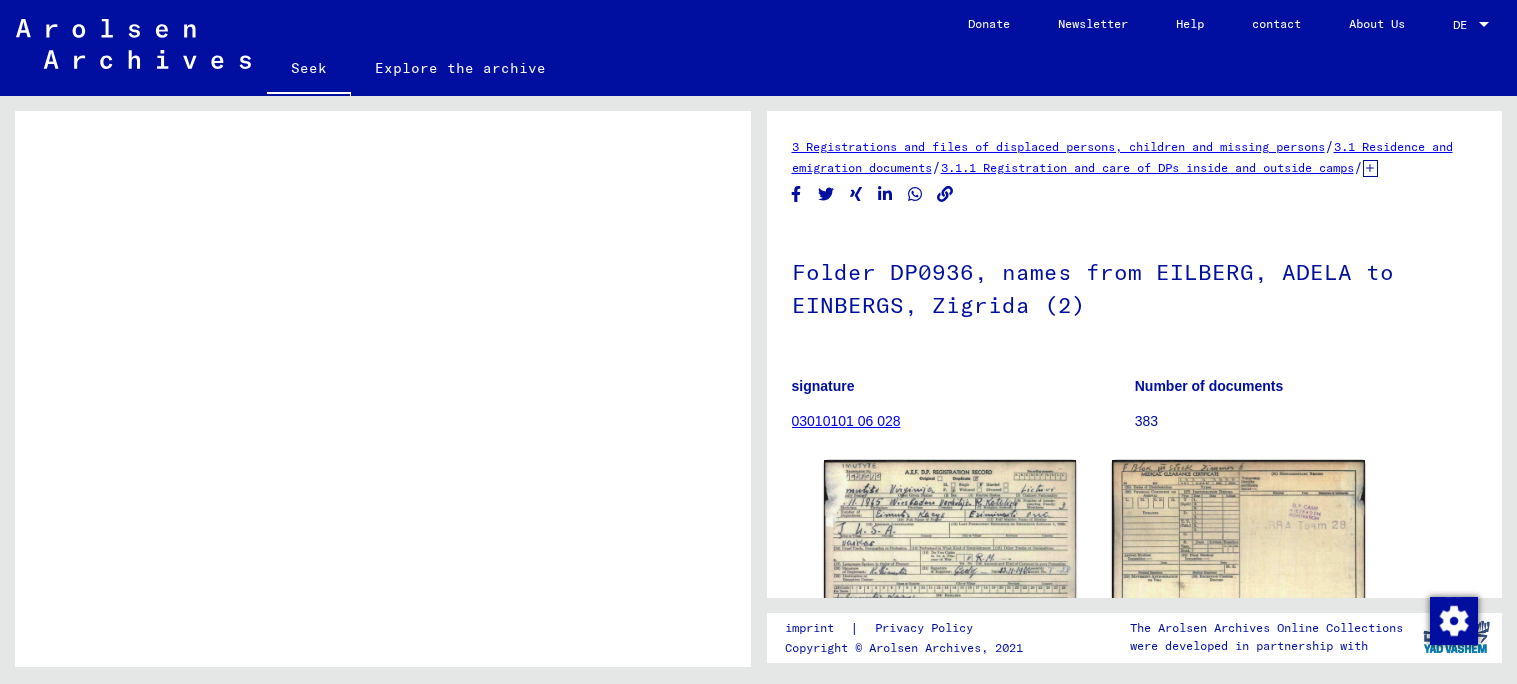 scroll, scrollTop: 0, scrollLeft: 0, axis: both 